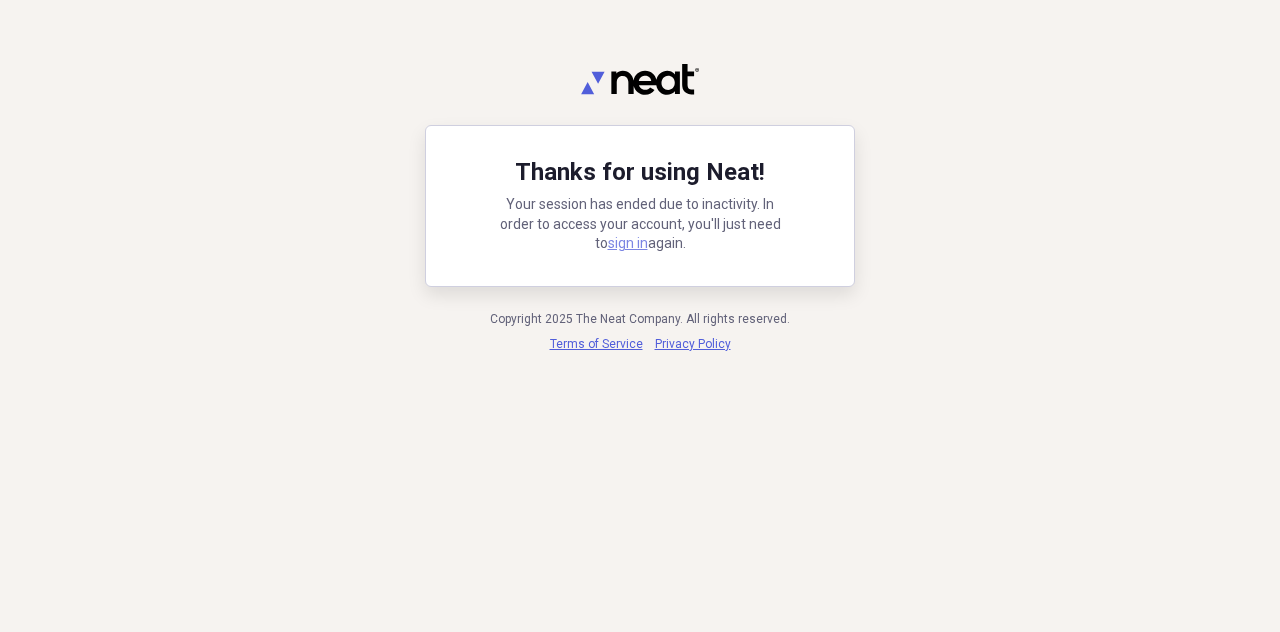 scroll, scrollTop: 0, scrollLeft: 0, axis: both 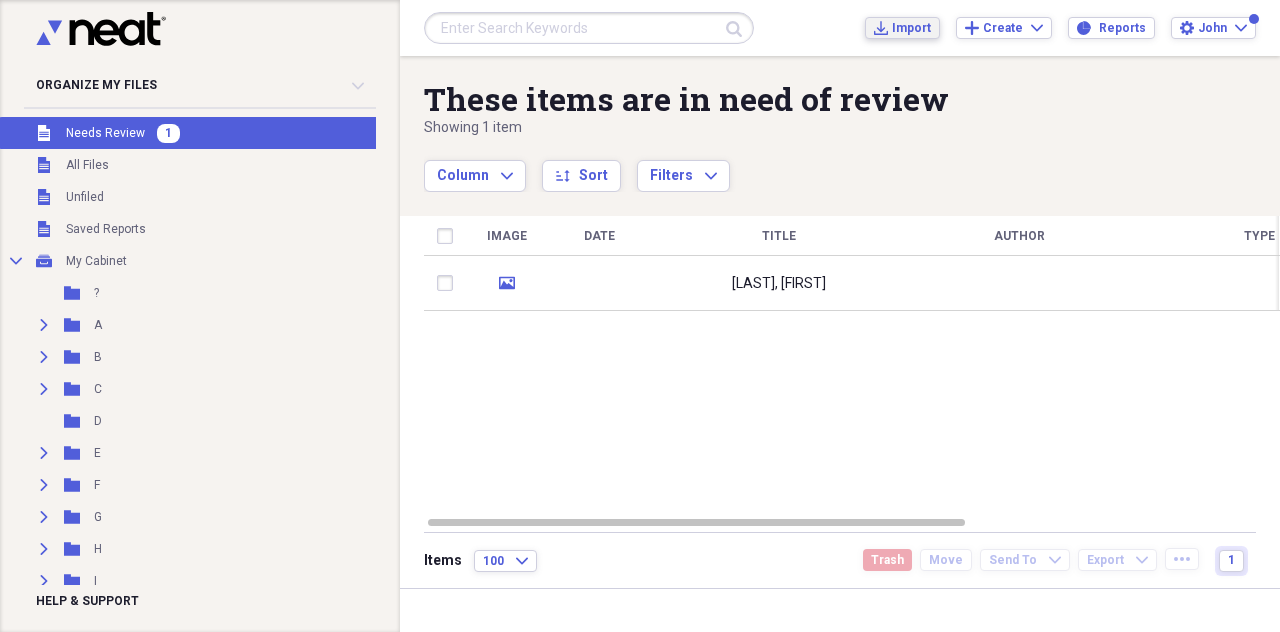 click on "Import" at bounding box center [911, 28] 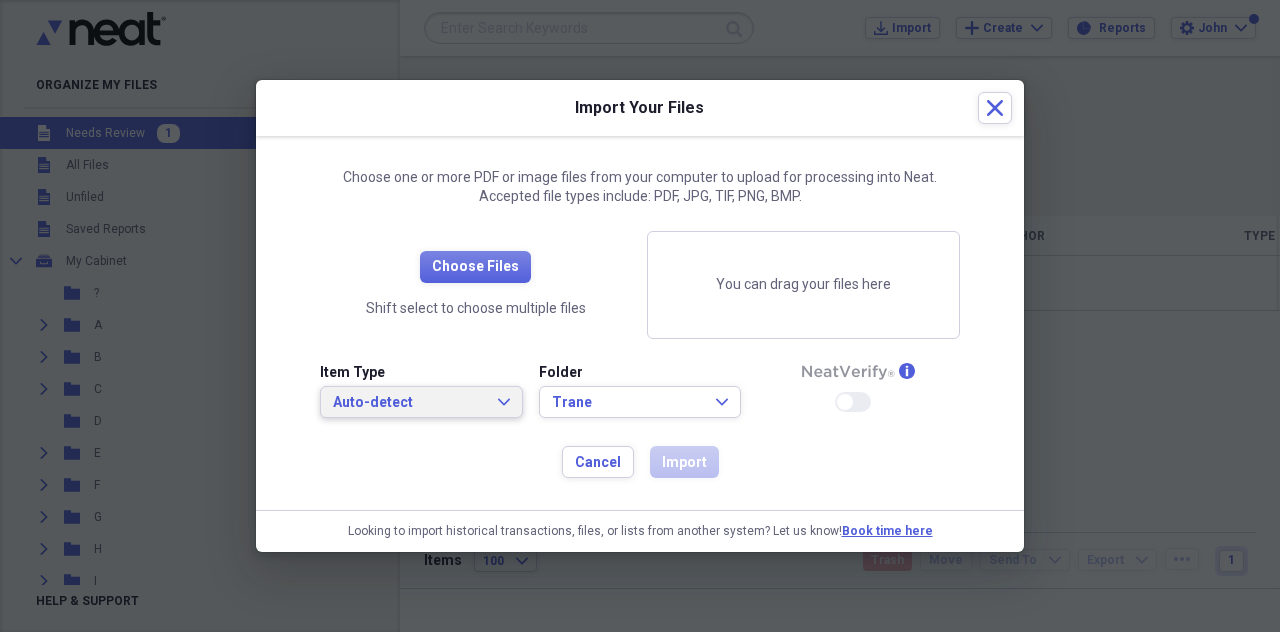 click on "Auto-detect" at bounding box center [409, 403] 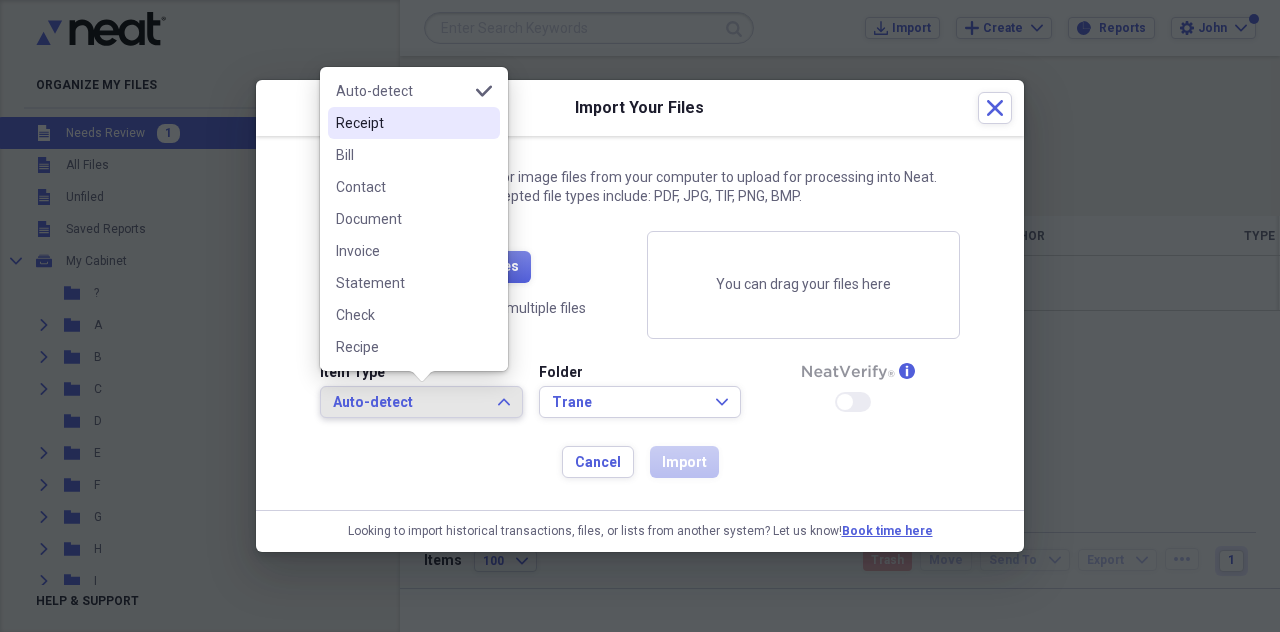 click on "Receipt" at bounding box center (402, 123) 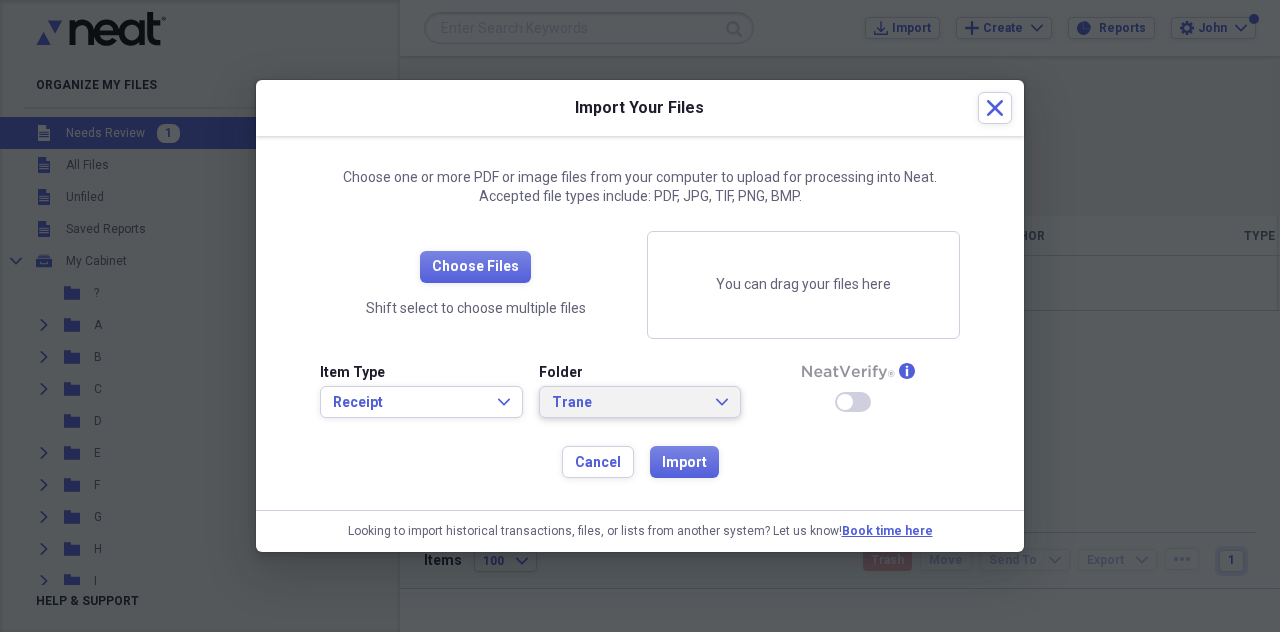 click on "[BRAND] [TEXT]" at bounding box center (640, 402) 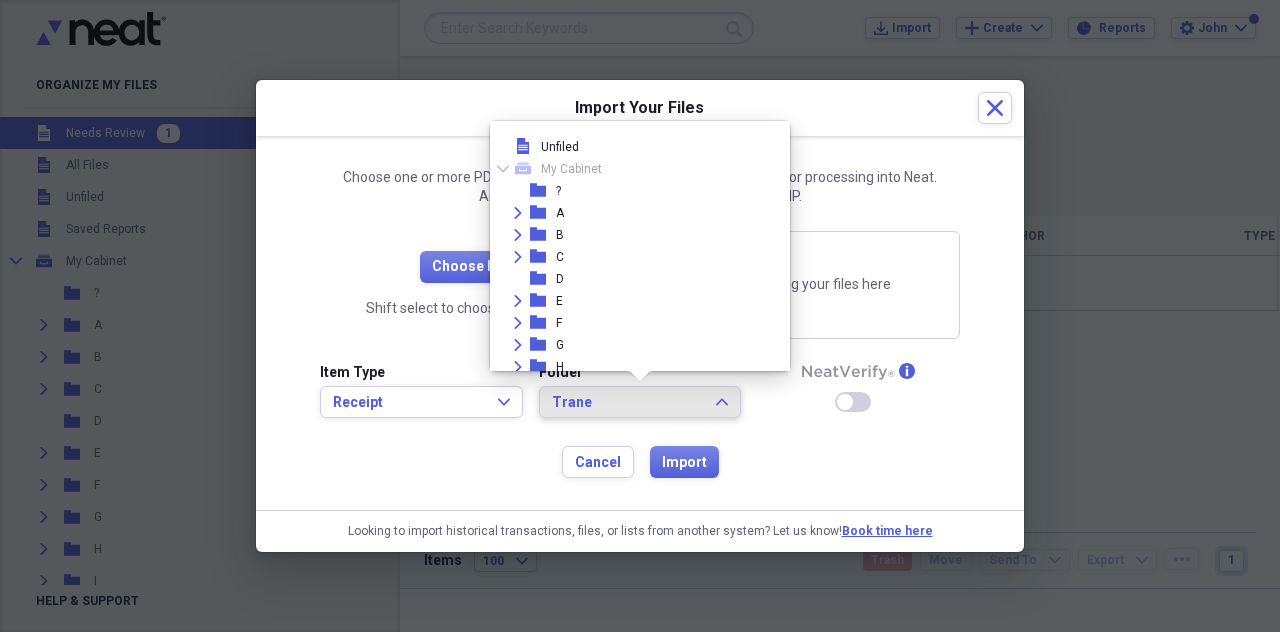 scroll, scrollTop: 447, scrollLeft: 0, axis: vertical 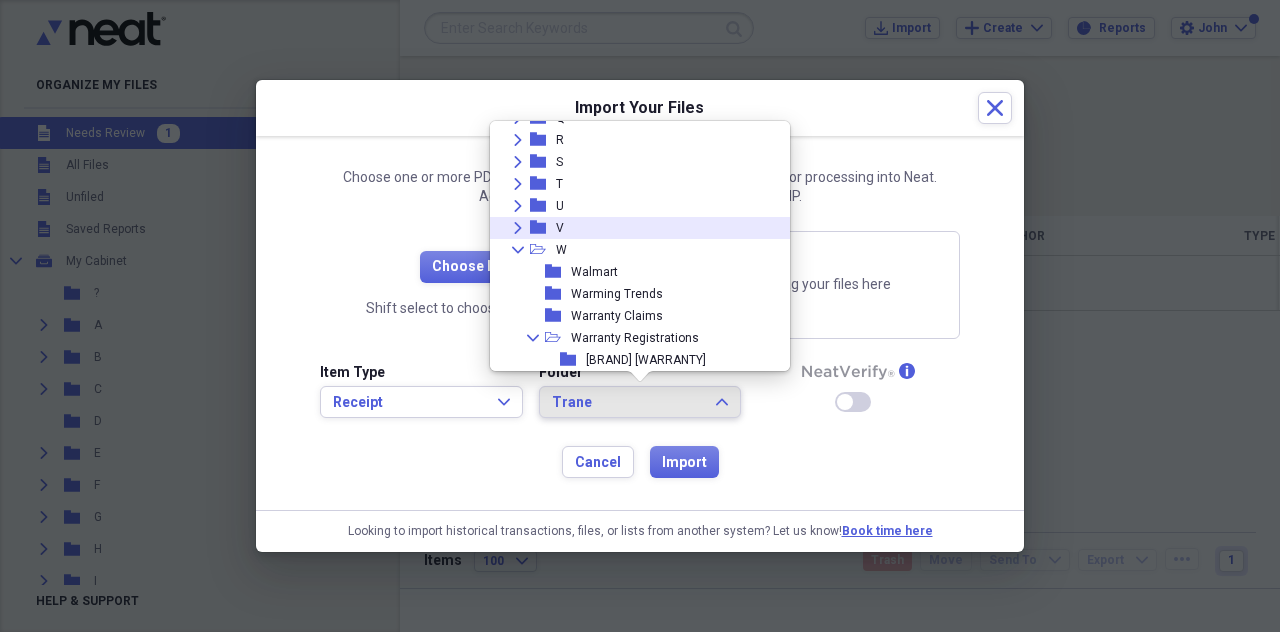 click on "Expand" 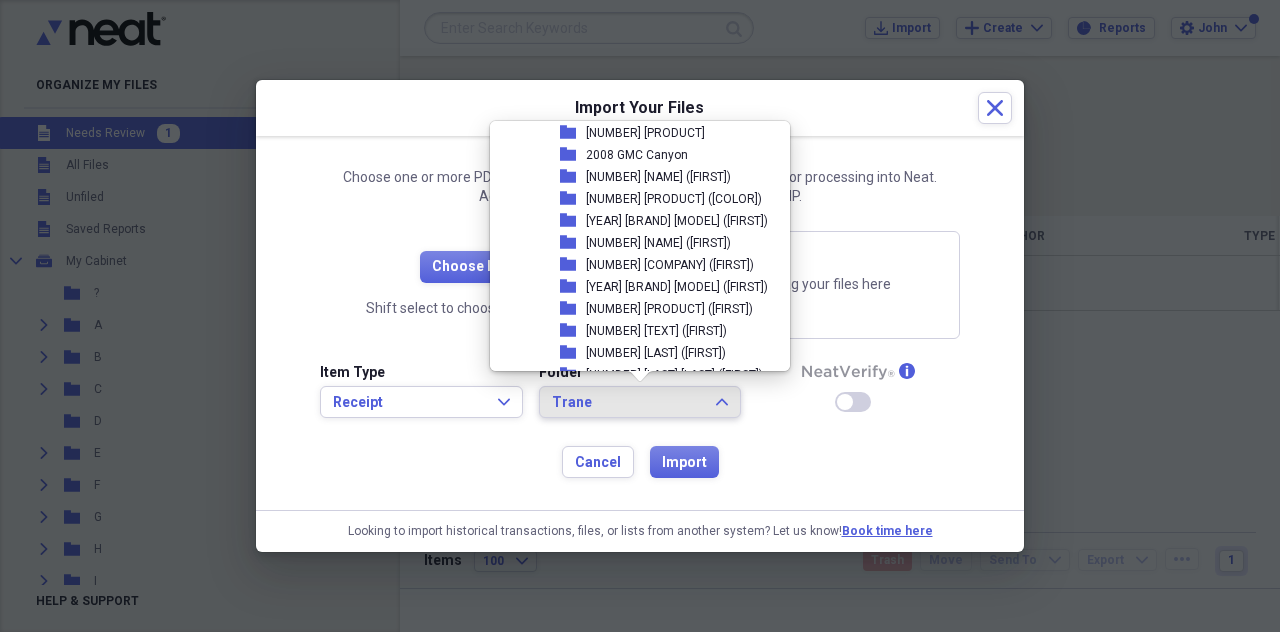 scroll, scrollTop: 447, scrollLeft: 0, axis: vertical 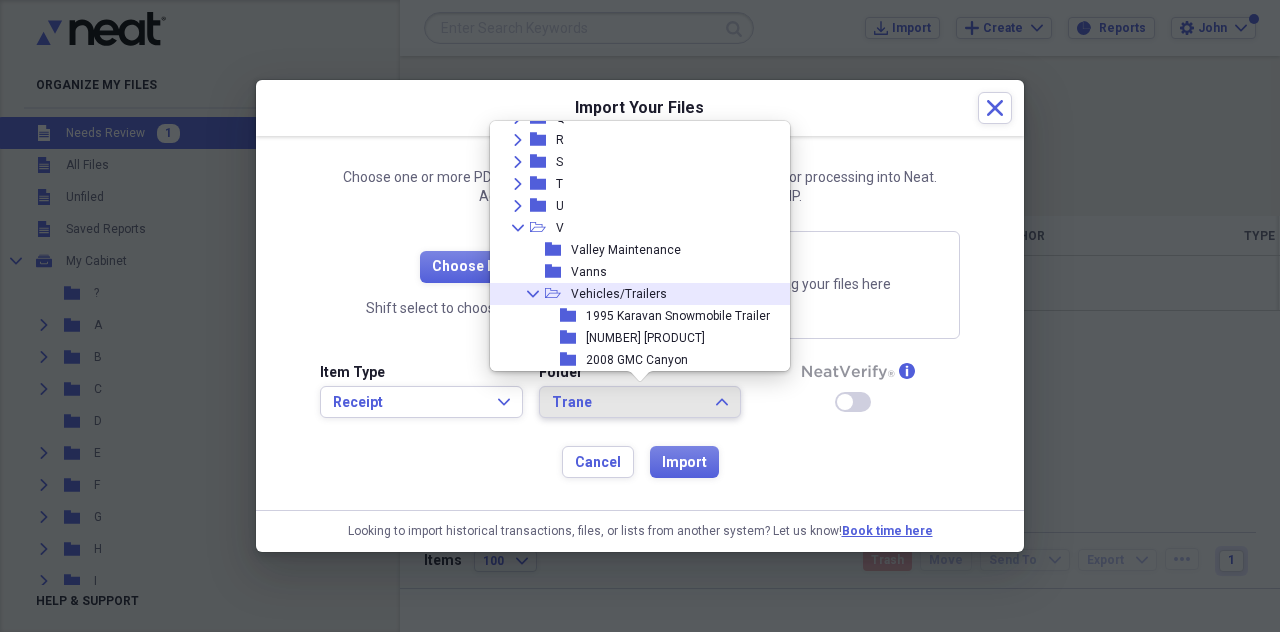 click on "Collapse" 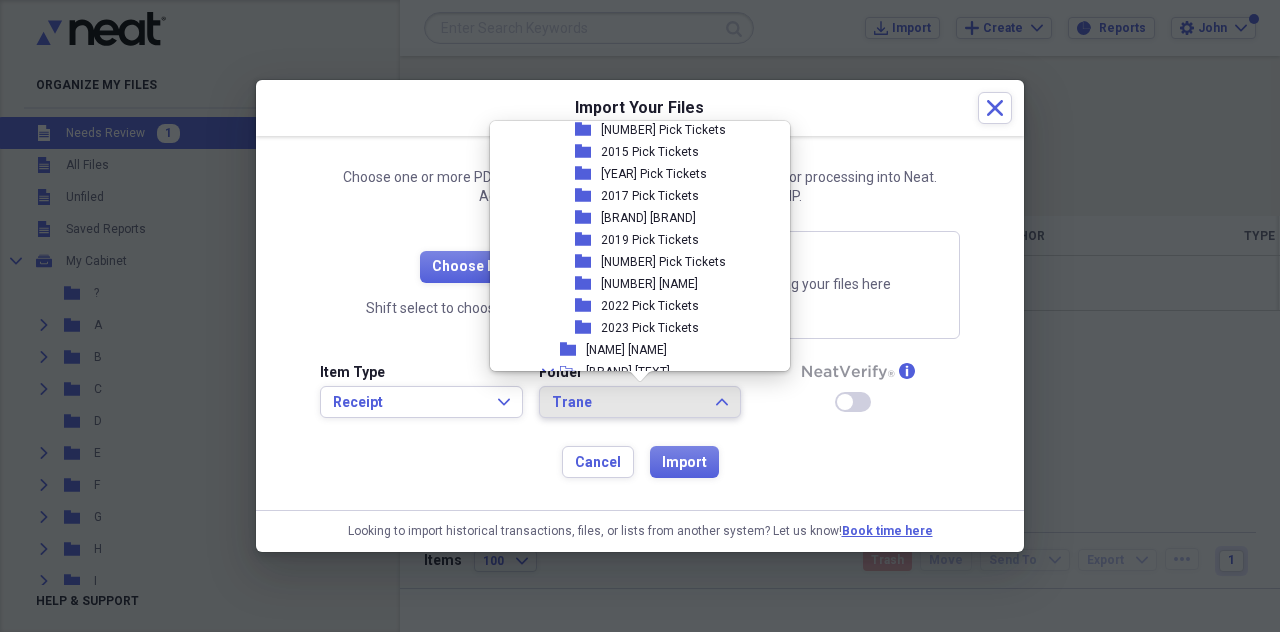 scroll, scrollTop: 1347, scrollLeft: 0, axis: vertical 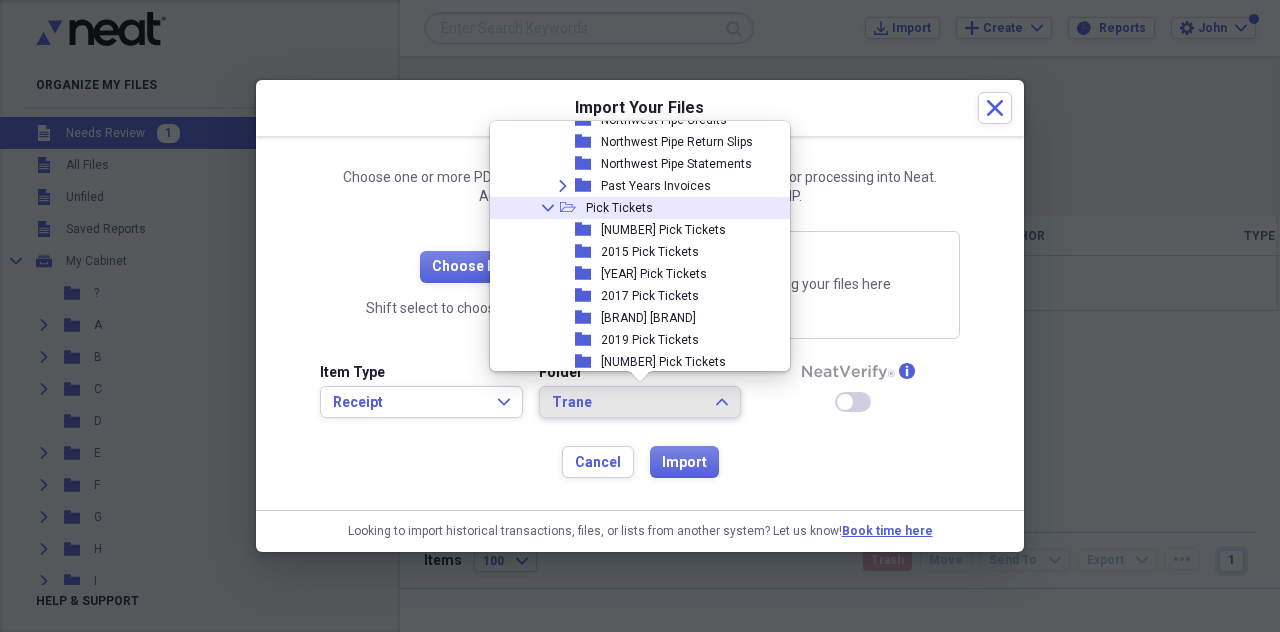 click on "Collapse" 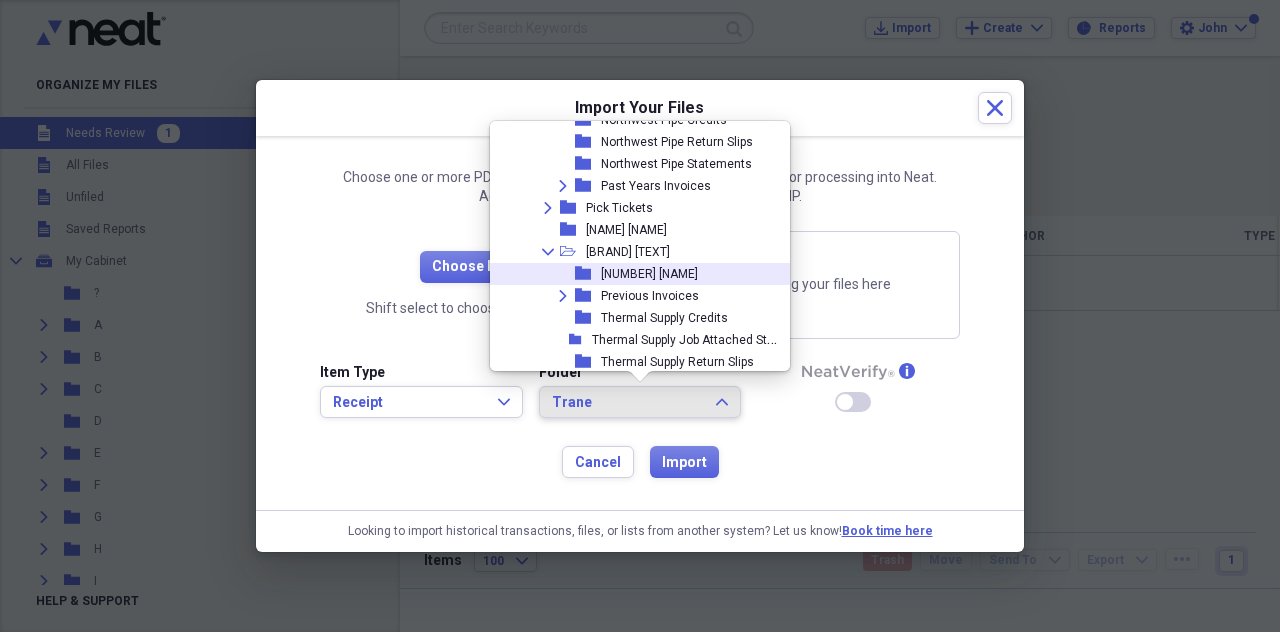 click on "[NUMBER] [NAME]" at bounding box center (649, 274) 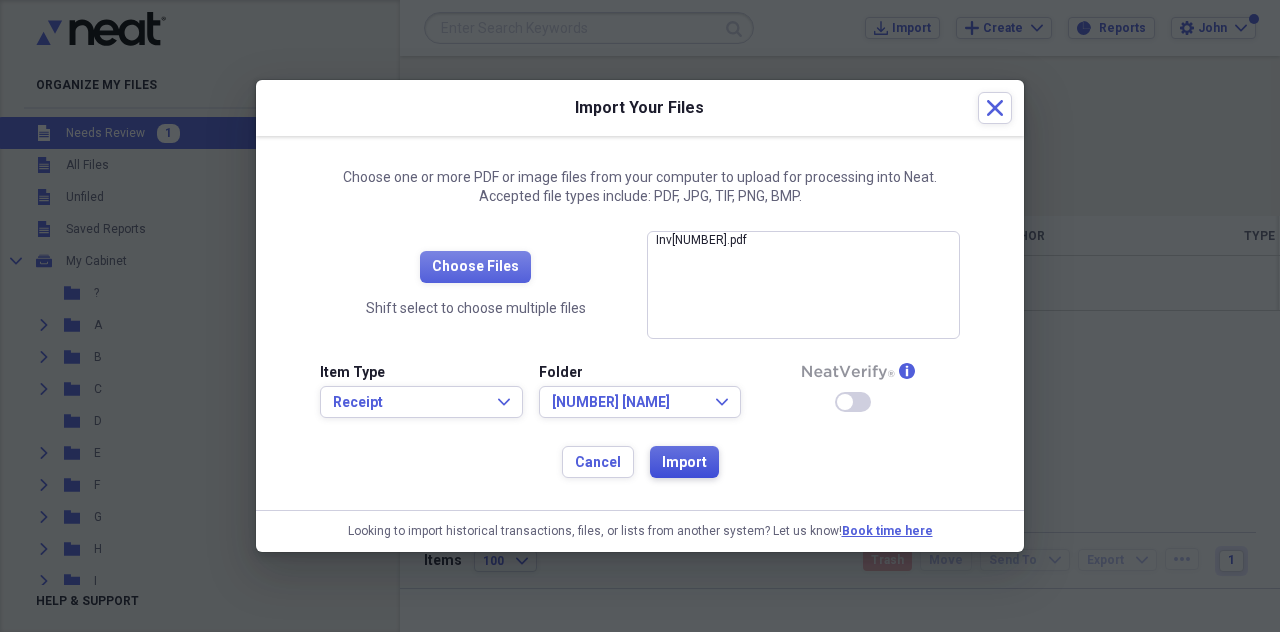 click on "Import" at bounding box center [684, 463] 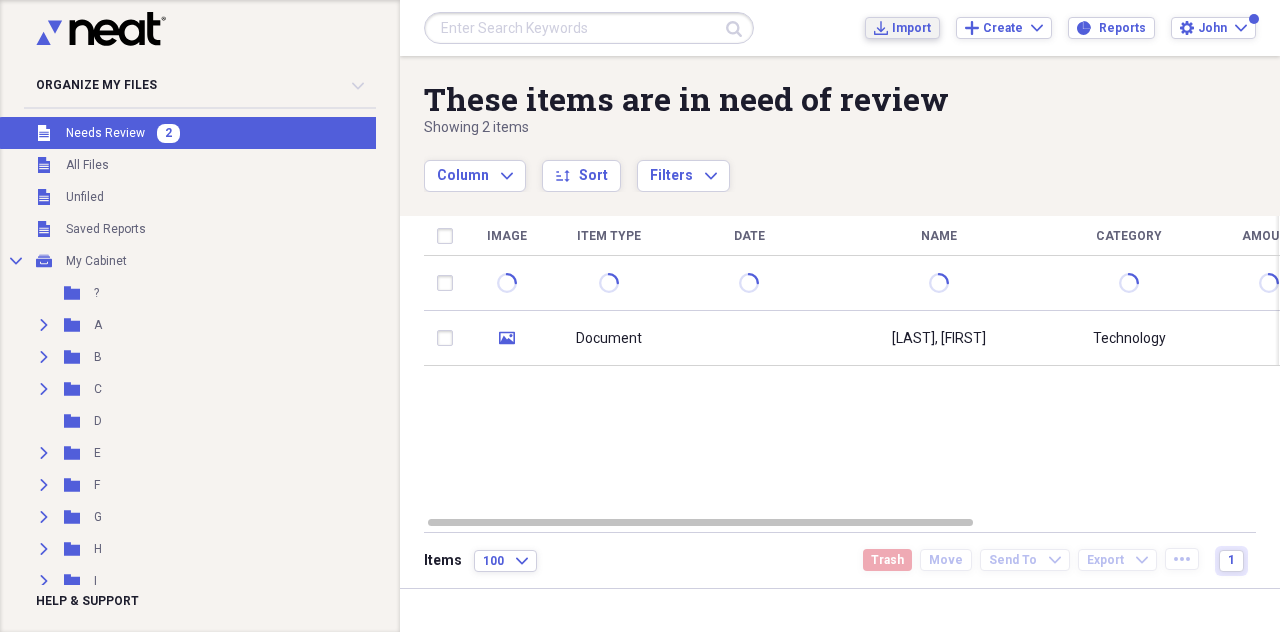 click on "Import" at bounding box center [911, 28] 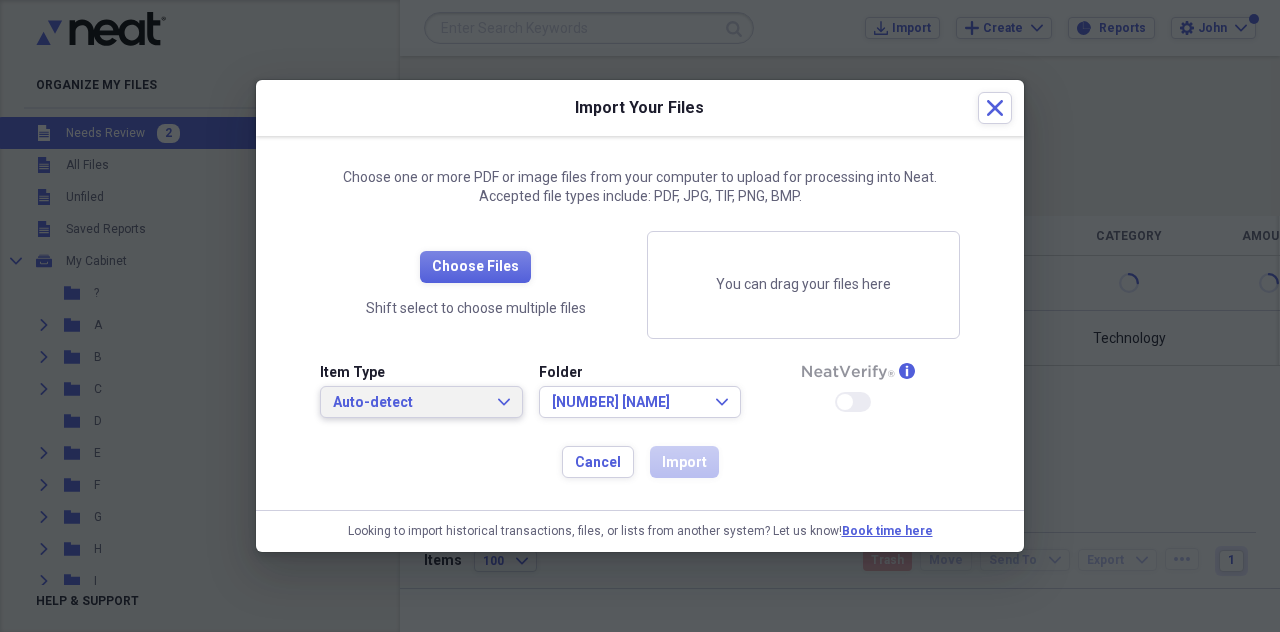 click on "Auto-detect Expand" at bounding box center [421, 402] 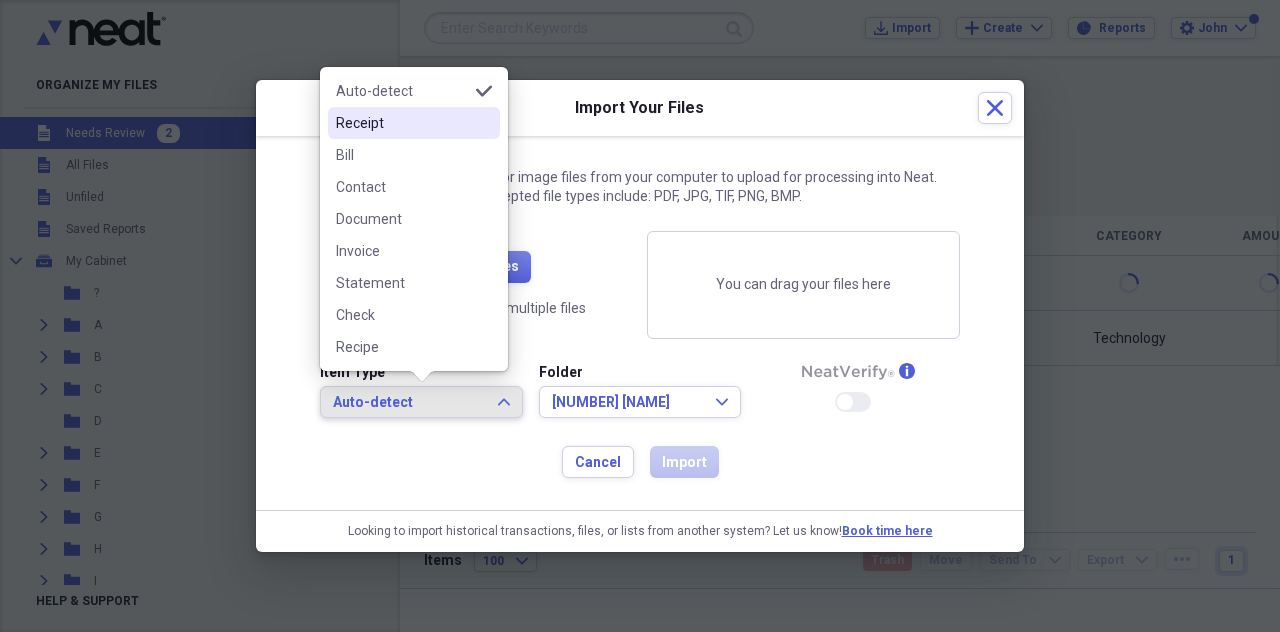 click on "Receipt" at bounding box center [402, 123] 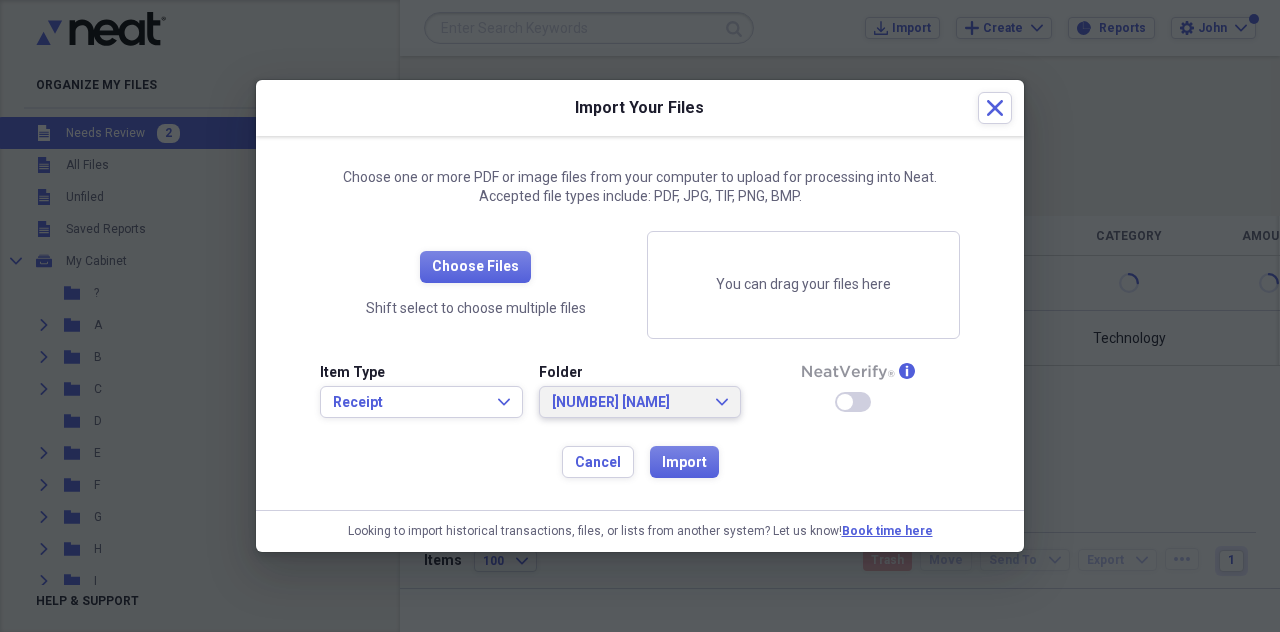 click on "[NUMBER] [NAME]" at bounding box center (628, 403) 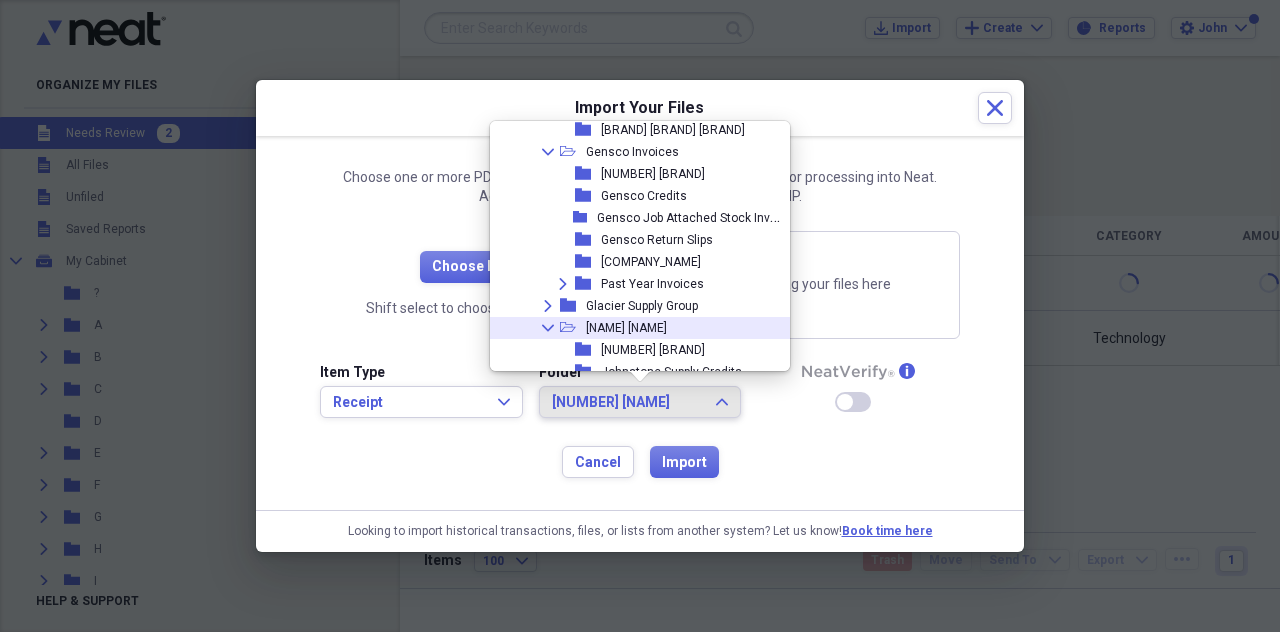 scroll, scrollTop: 782, scrollLeft: 0, axis: vertical 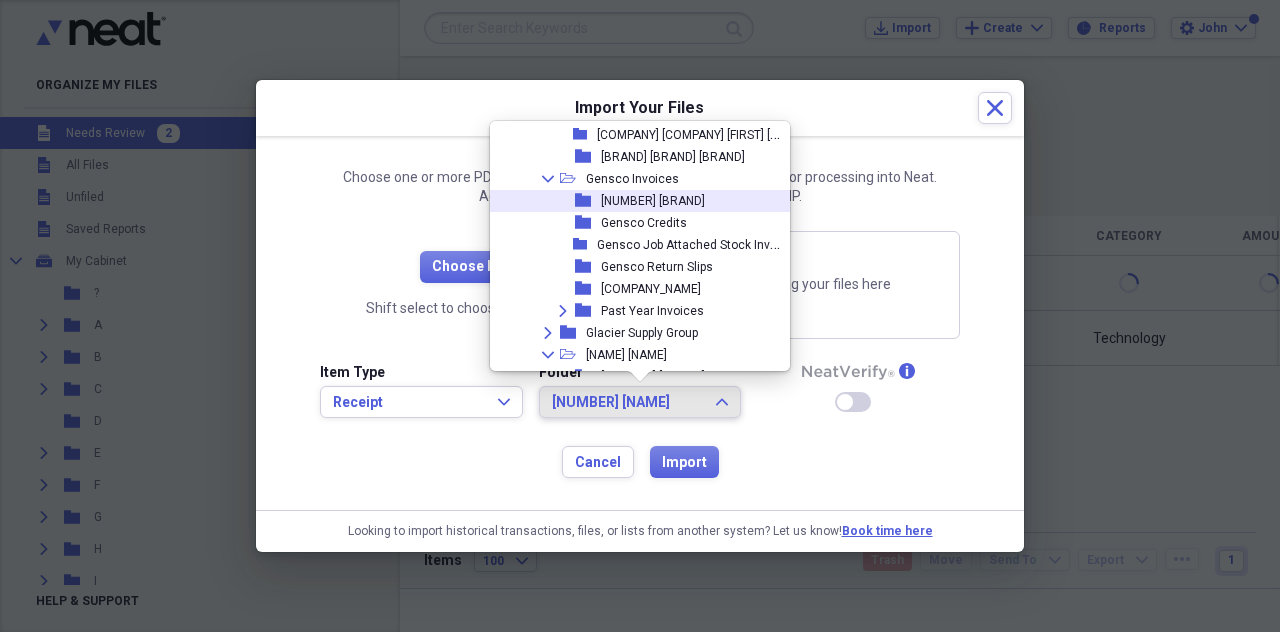 click on "[NUMBER] [BRAND]" at bounding box center (653, 201) 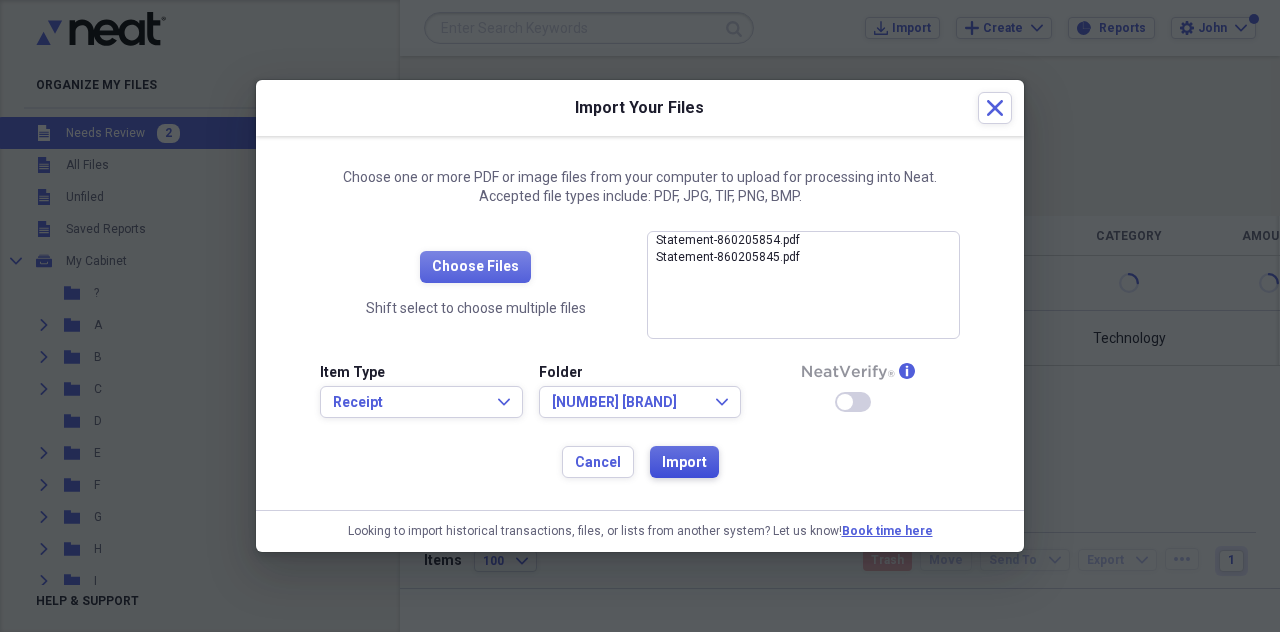 click on "Import" at bounding box center [684, 462] 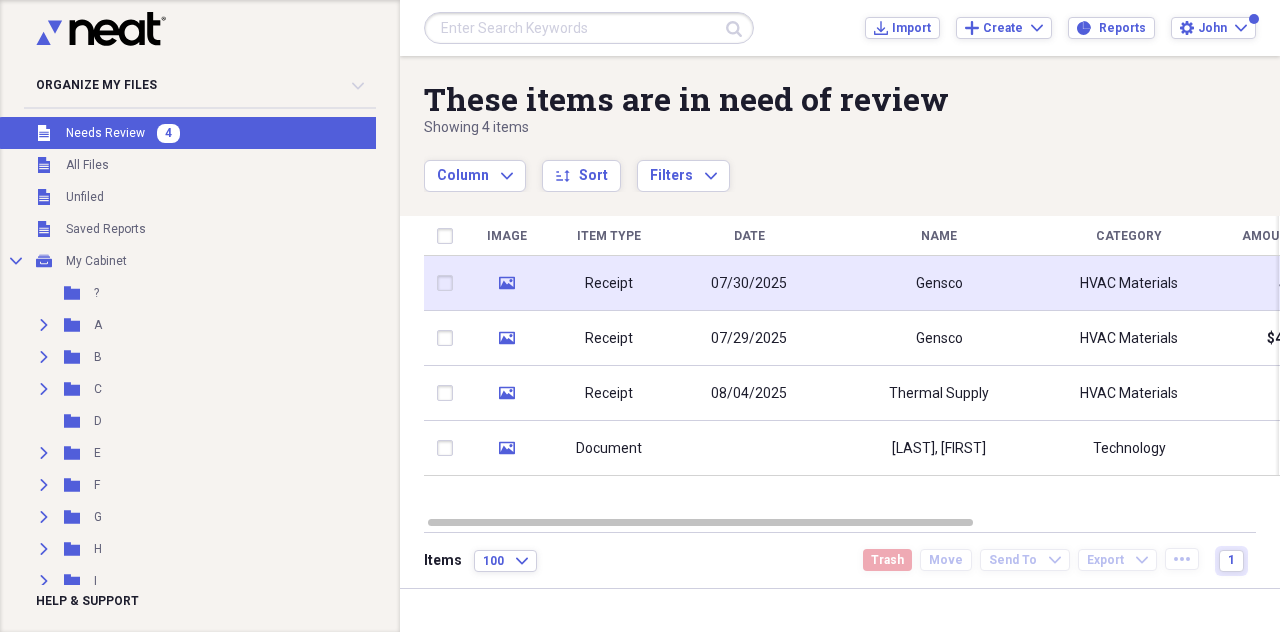 click on "Receipt" at bounding box center [609, 283] 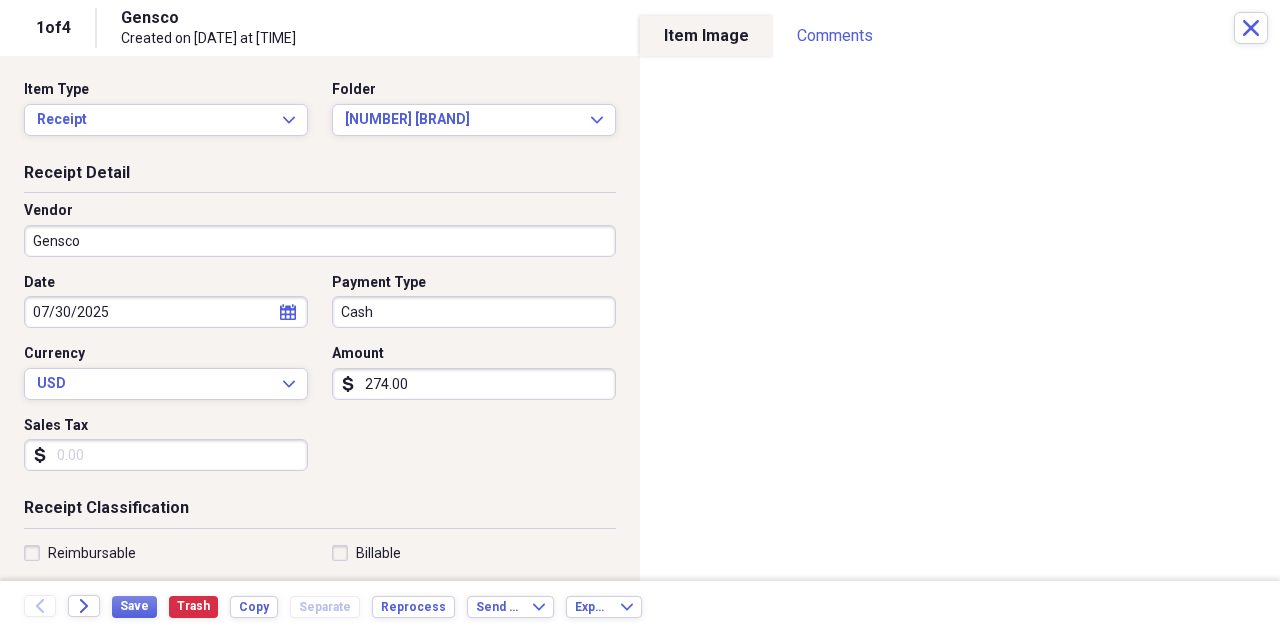 click on "Gensco" at bounding box center [320, 241] 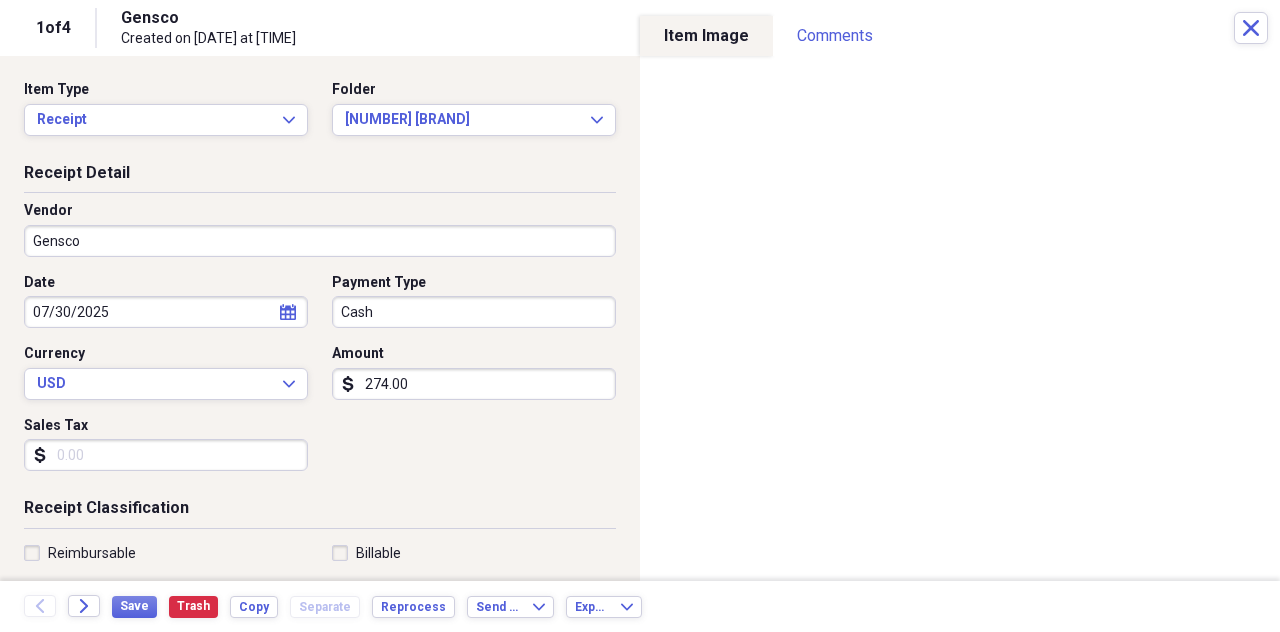 paste on "[NUMBER]" 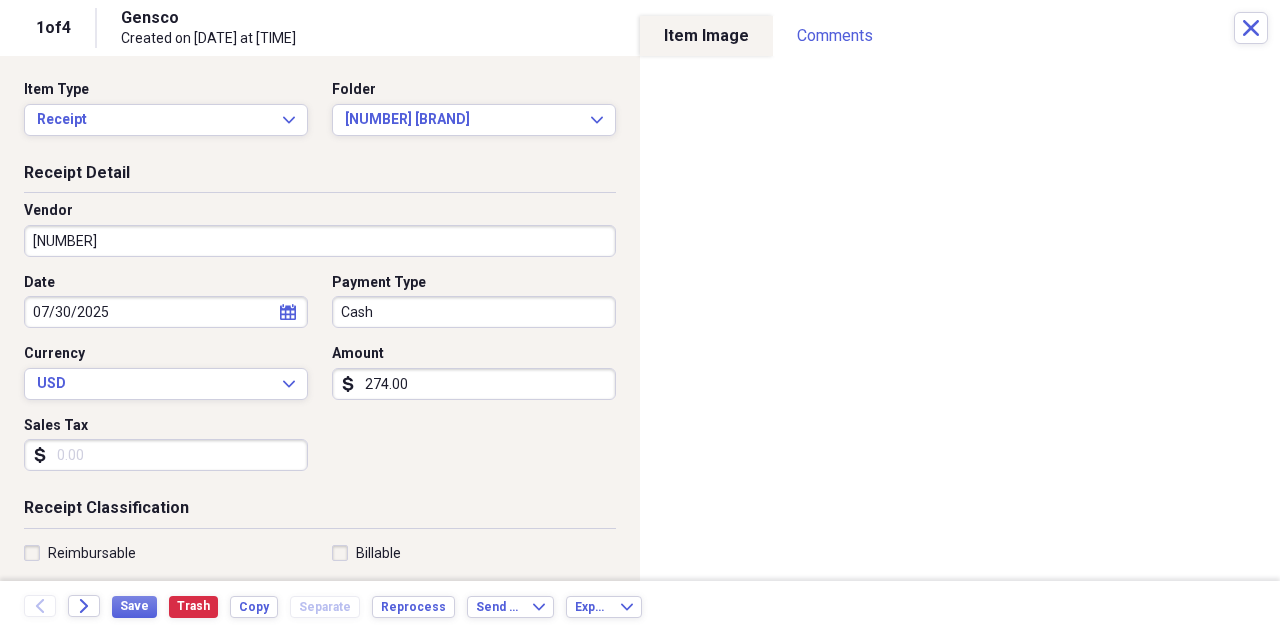 type on "[NUMBER]" 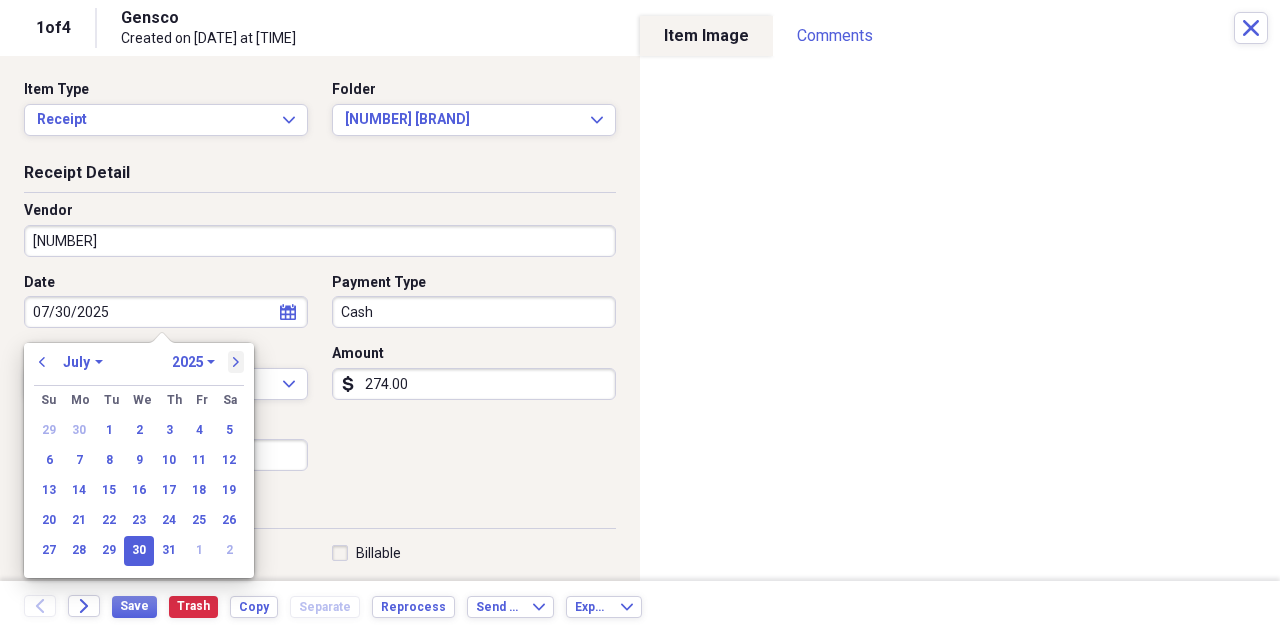 click on "next" at bounding box center [236, 362] 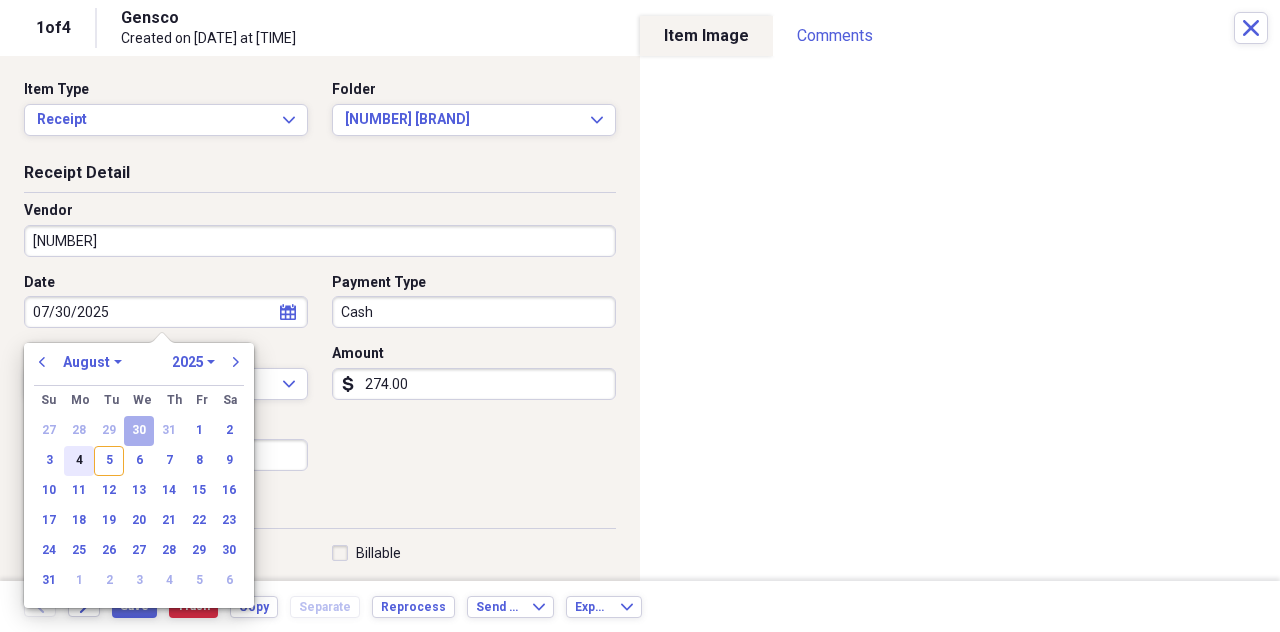 click on "4" at bounding box center (79, 461) 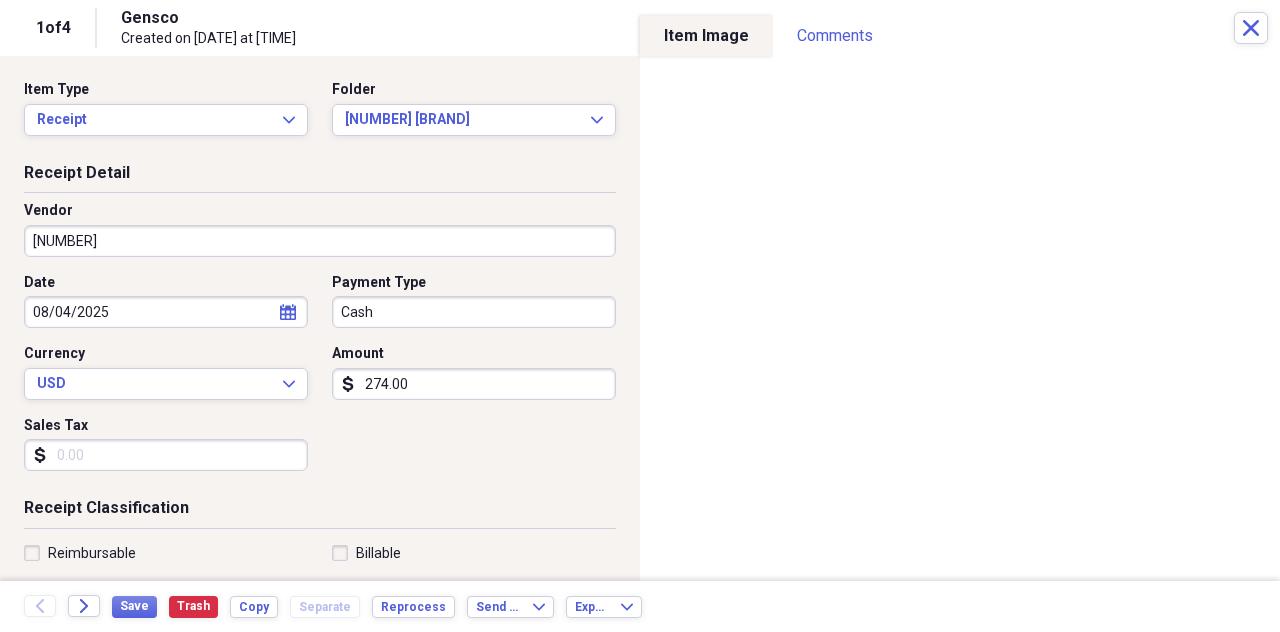 click on "Cash" at bounding box center (474, 312) 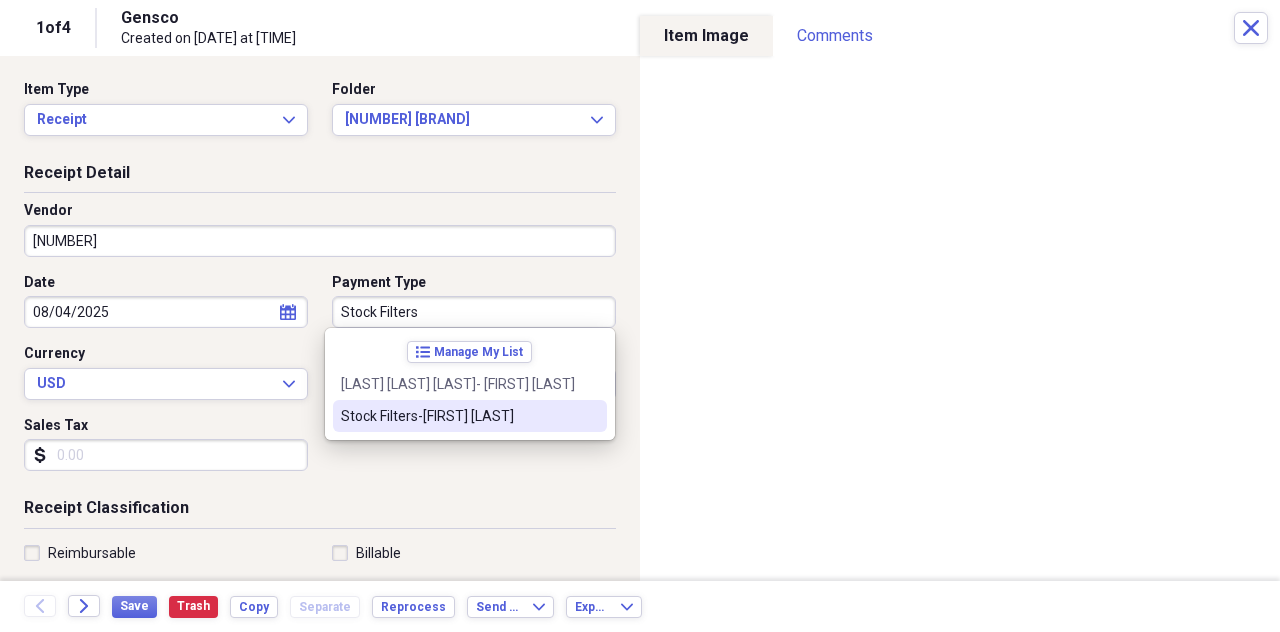 click on "Stock Filters-[FIRST] [LAST]" at bounding box center [458, 416] 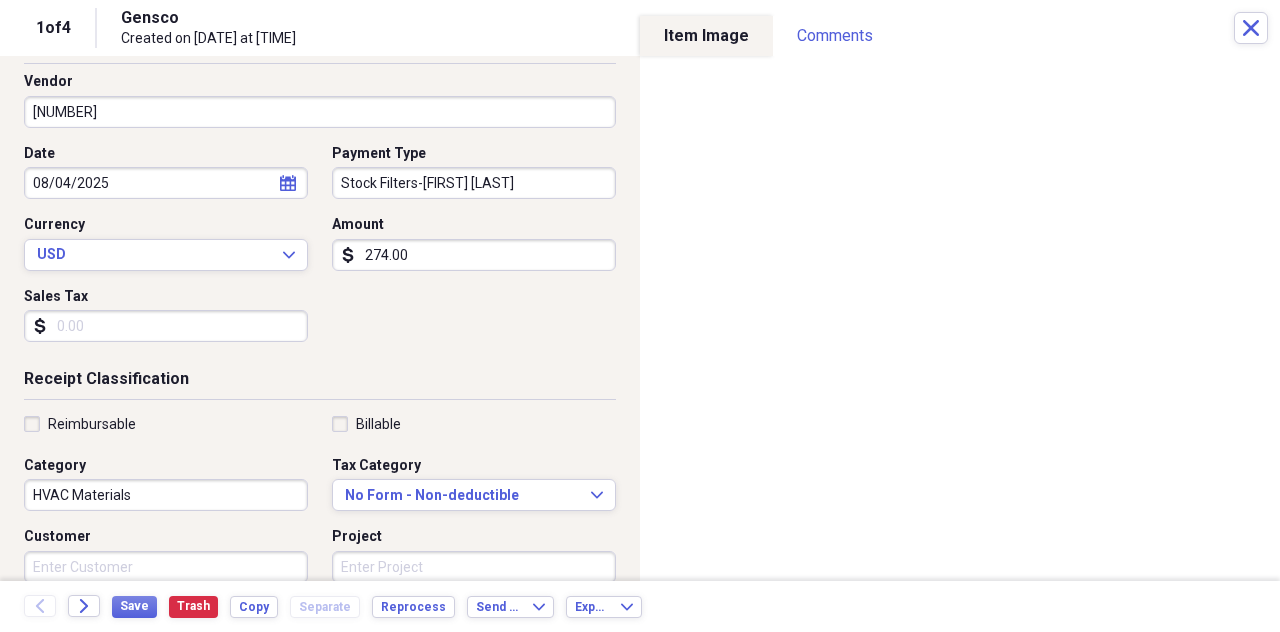 scroll, scrollTop: 200, scrollLeft: 0, axis: vertical 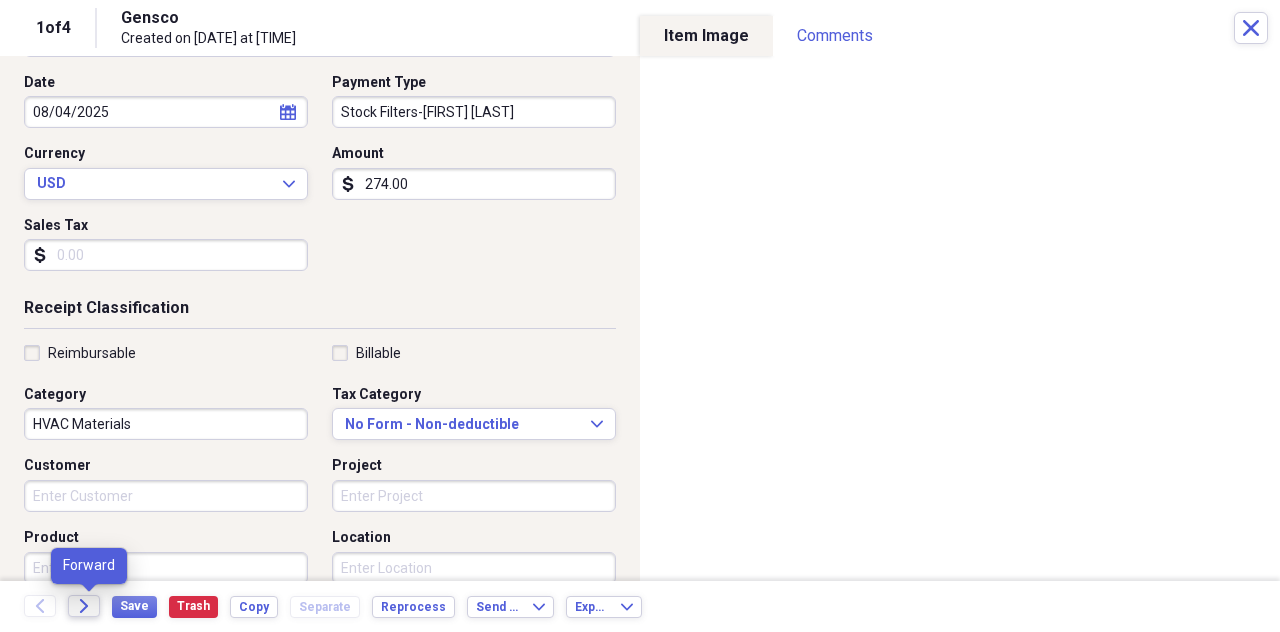 click on "Forward" 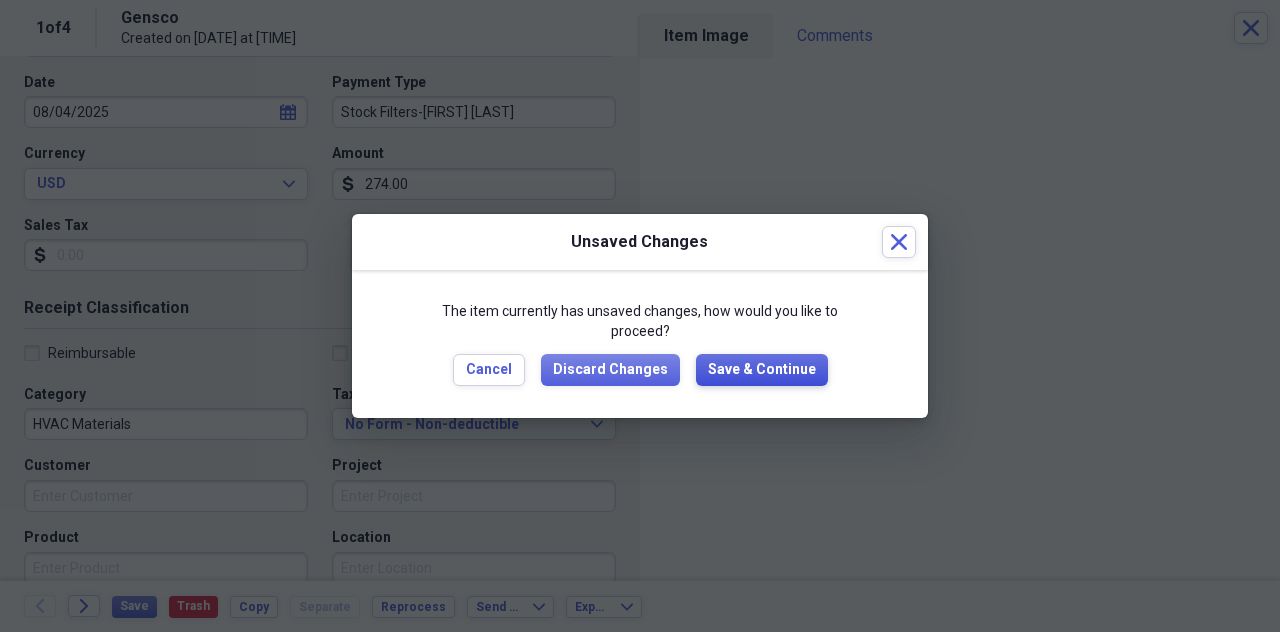 click on "Save & Continue" at bounding box center [762, 370] 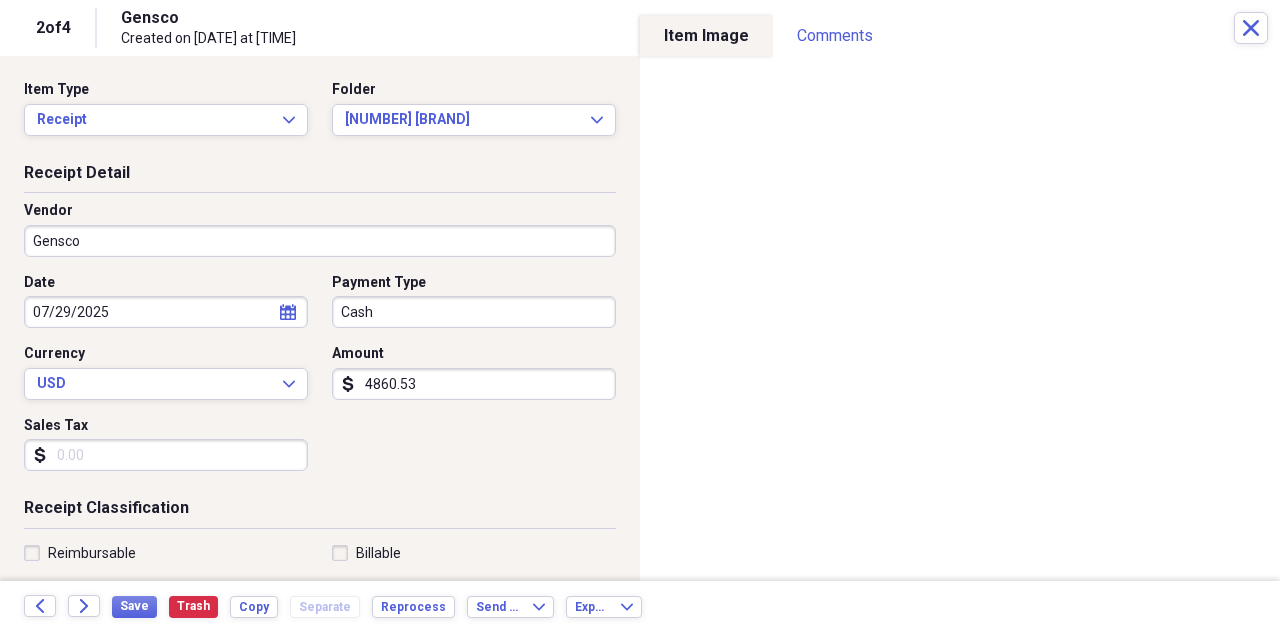 click on "Gensco" at bounding box center (320, 241) 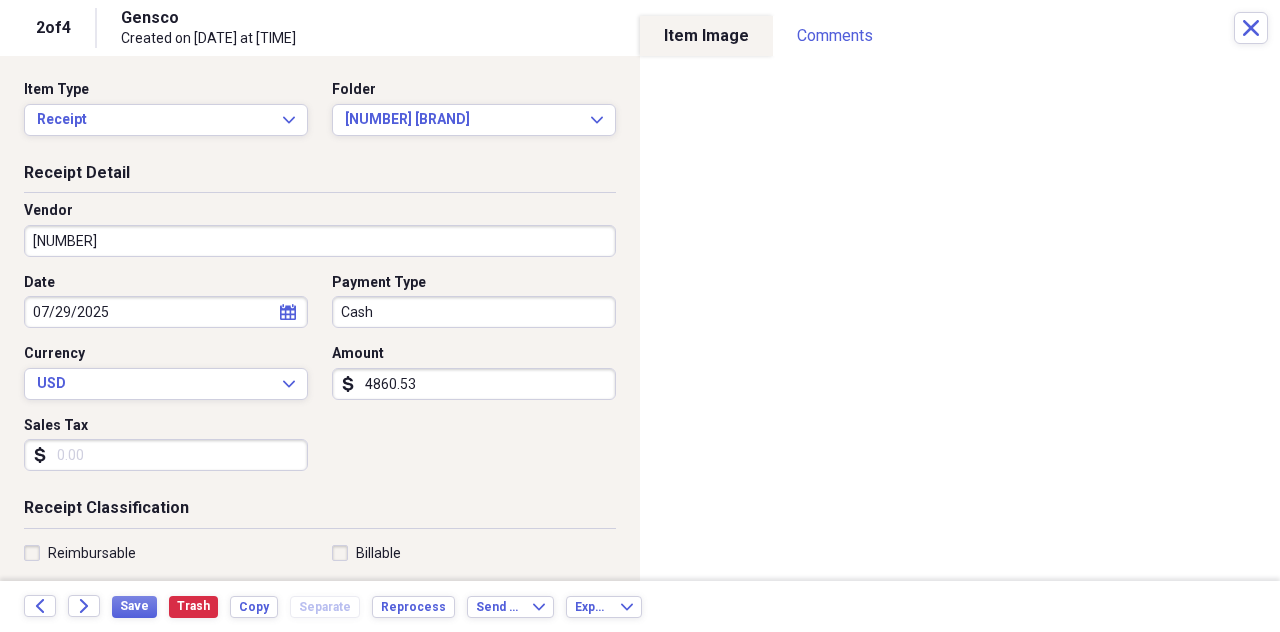 type on "[NUMBER]" 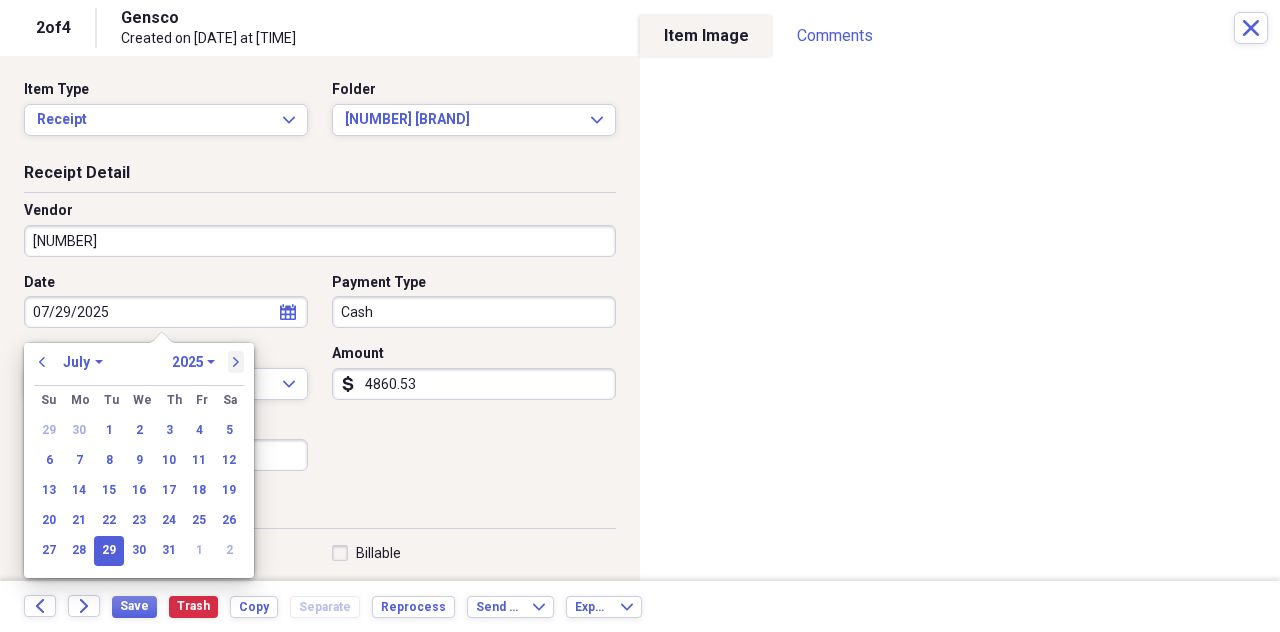 click on "next" at bounding box center [236, 362] 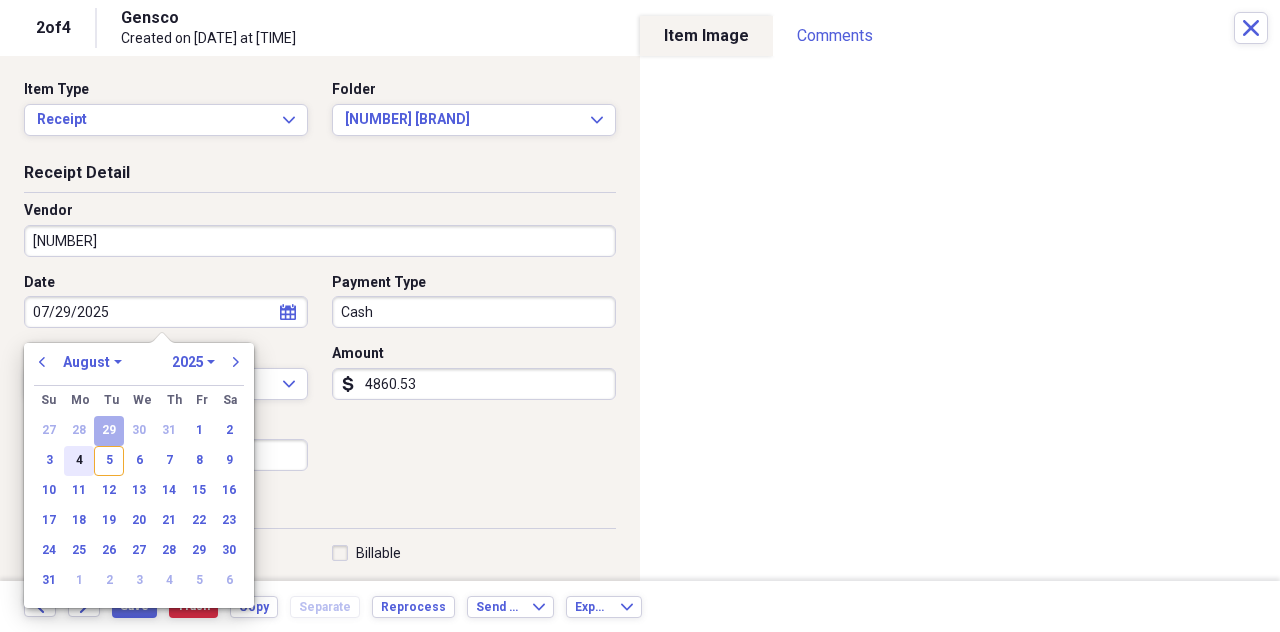 click on "4" at bounding box center [79, 461] 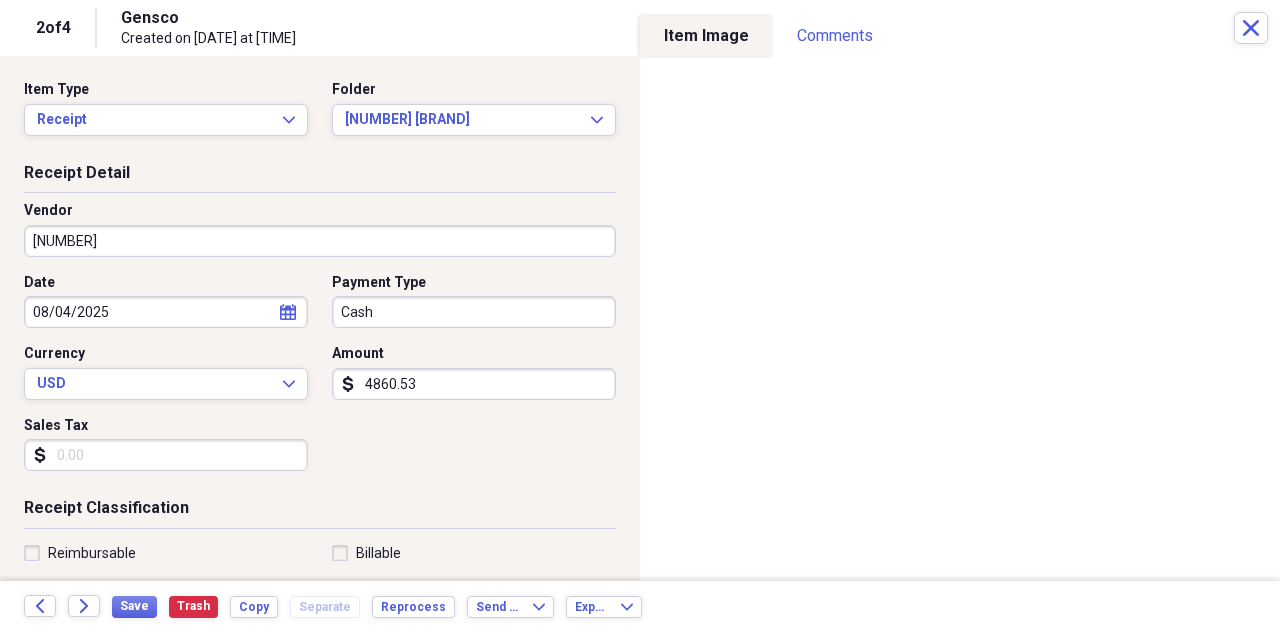 click on "Cash" at bounding box center (474, 312) 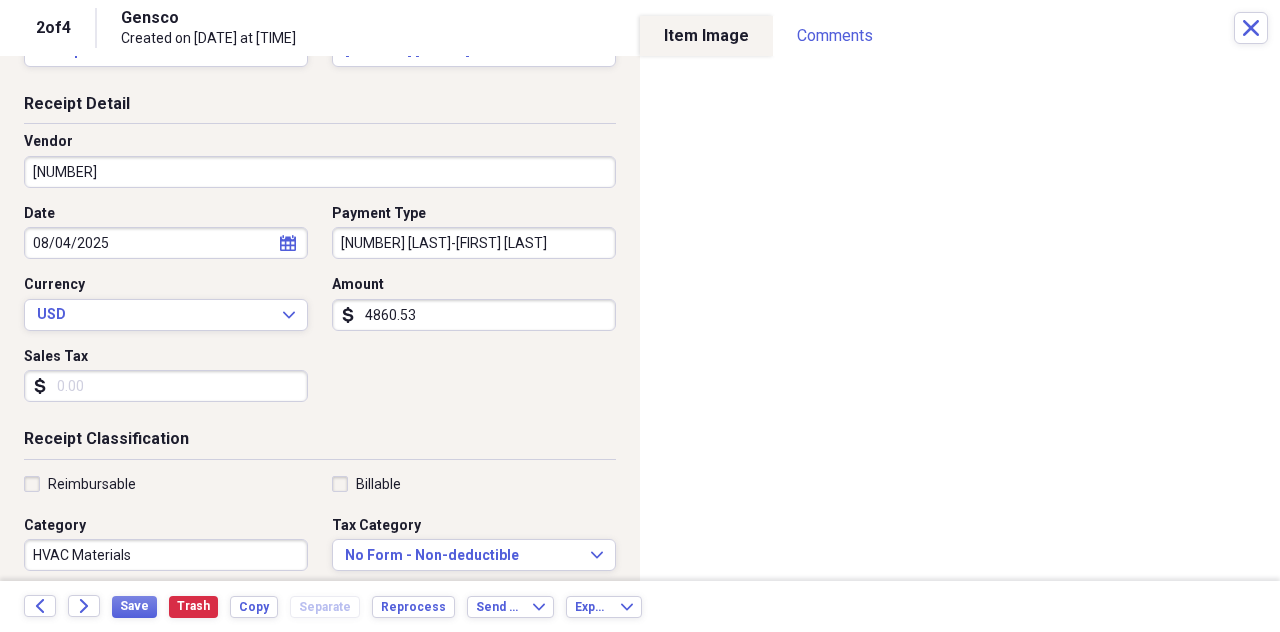 scroll, scrollTop: 100, scrollLeft: 0, axis: vertical 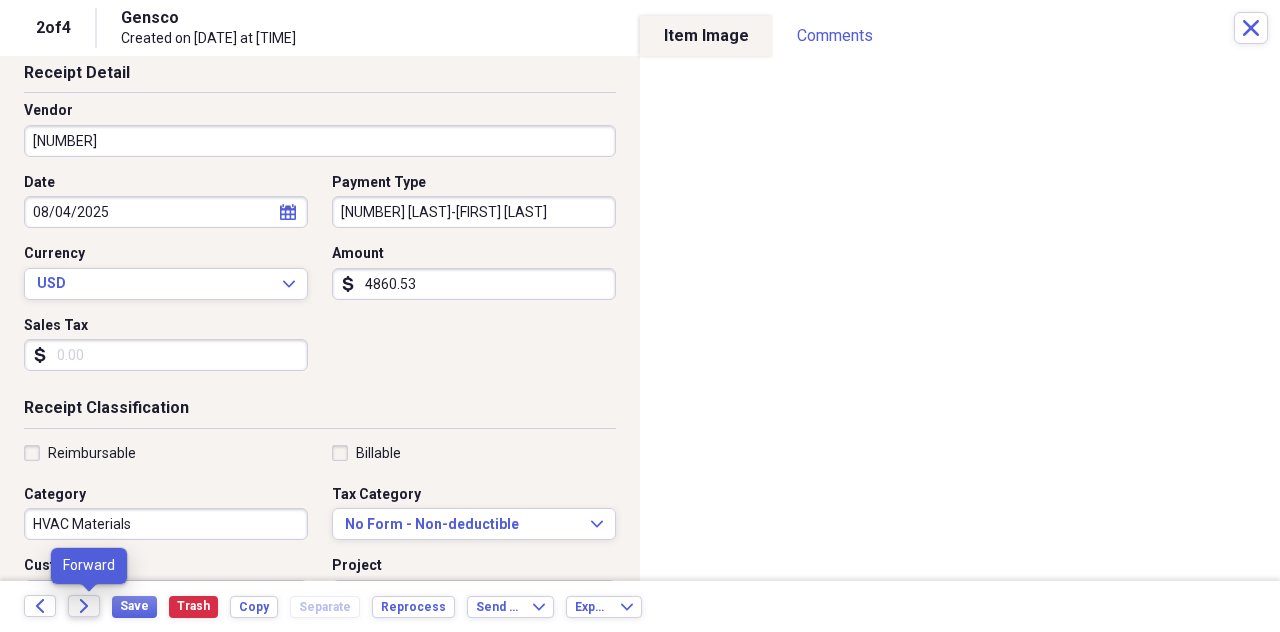 type on "[NUMBER] [LAST]-[FIRST] [LAST]" 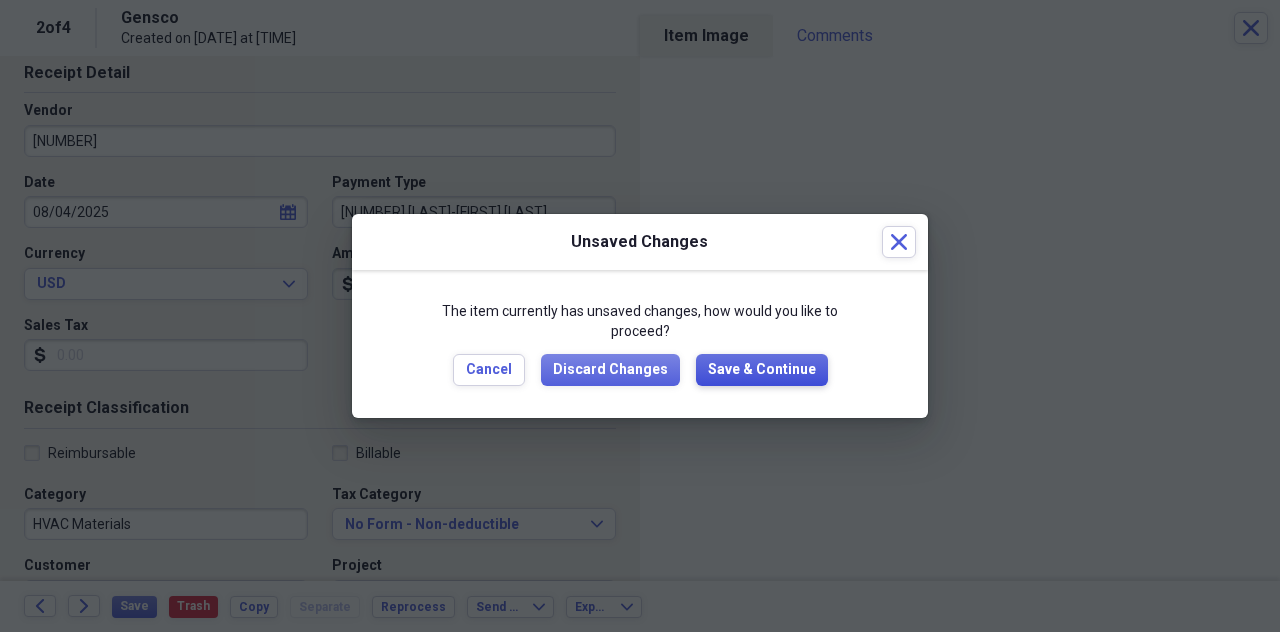click on "Save & Continue" at bounding box center [762, 370] 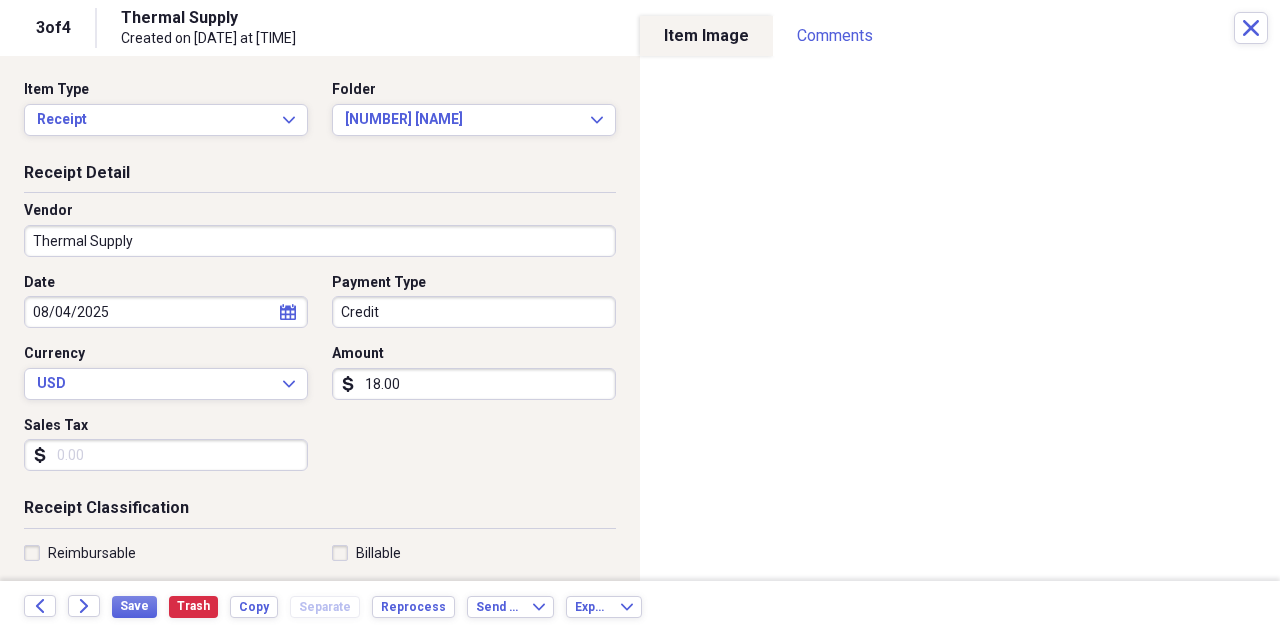 click on "Thermal Supply" at bounding box center [320, 241] 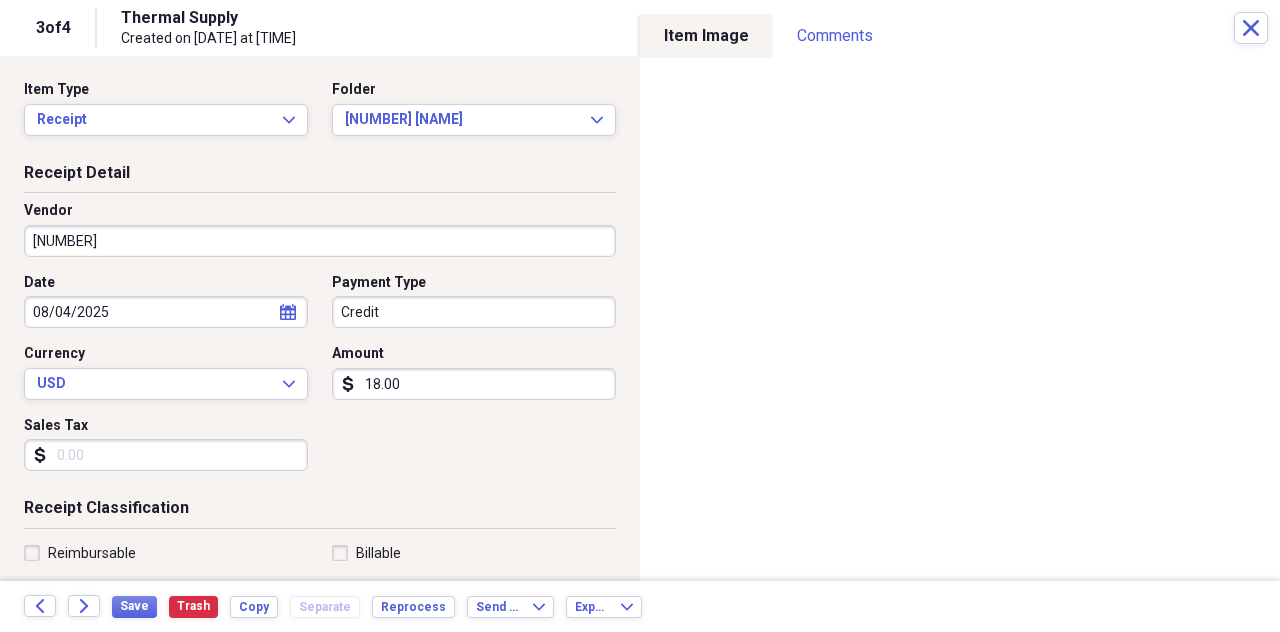 type on "[NUMBER]" 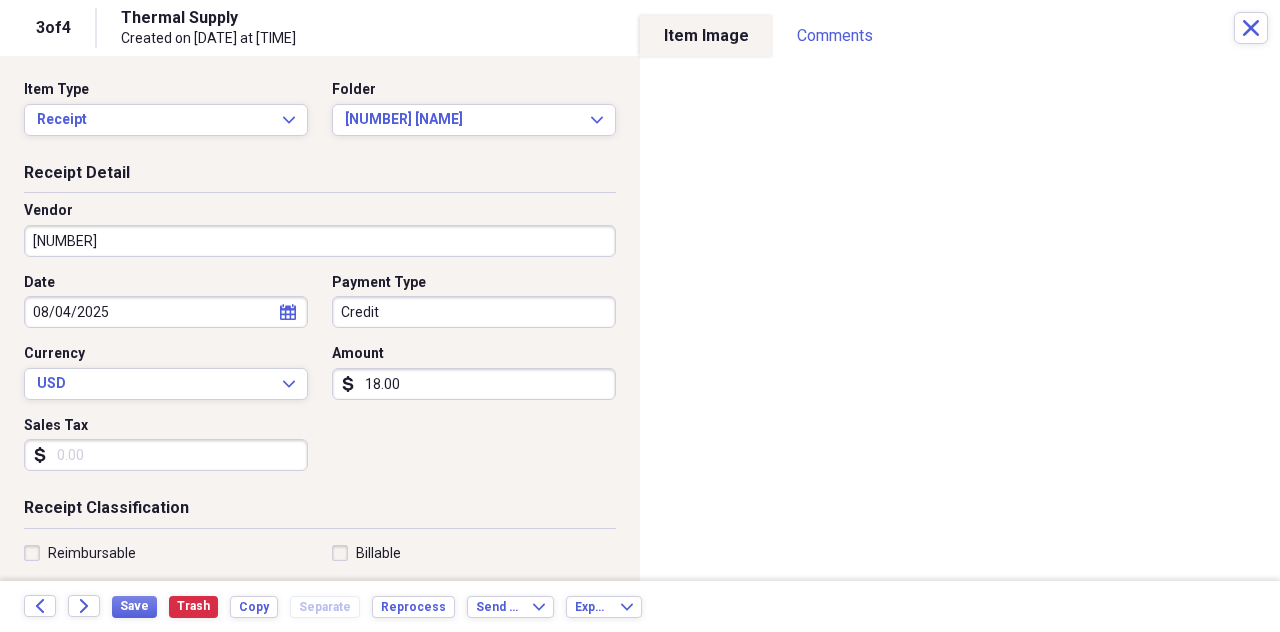 click on "Credit" at bounding box center [474, 312] 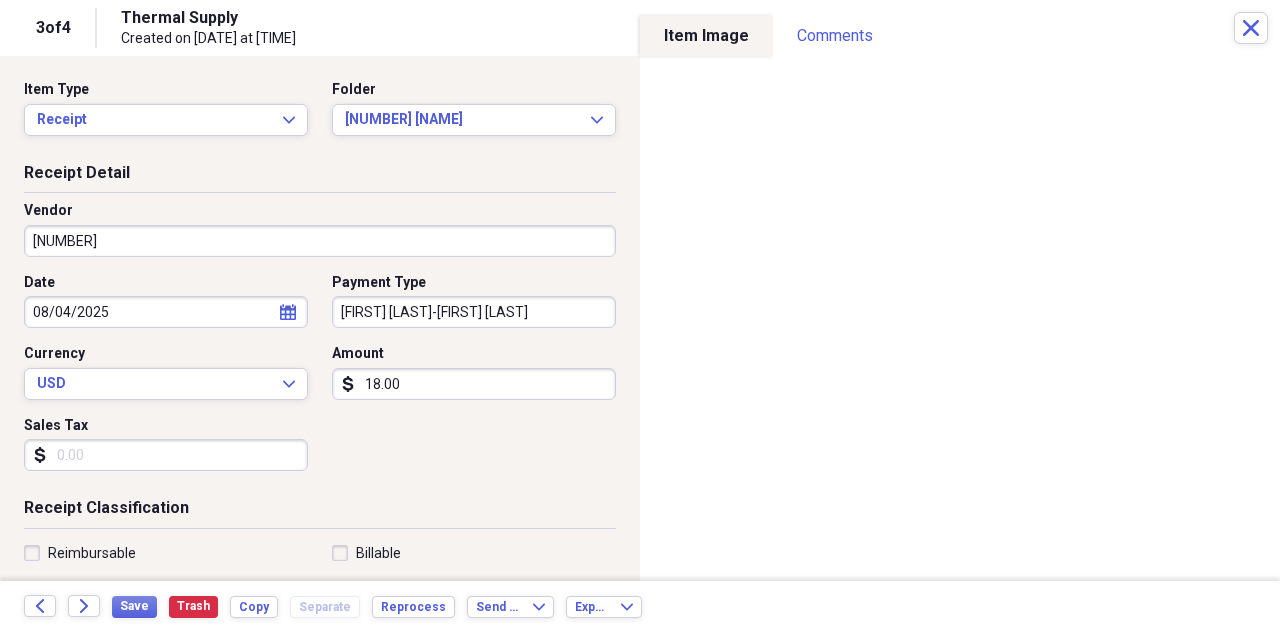 type on "[FIRST] [LAST]-[FIRST] [LAST]" 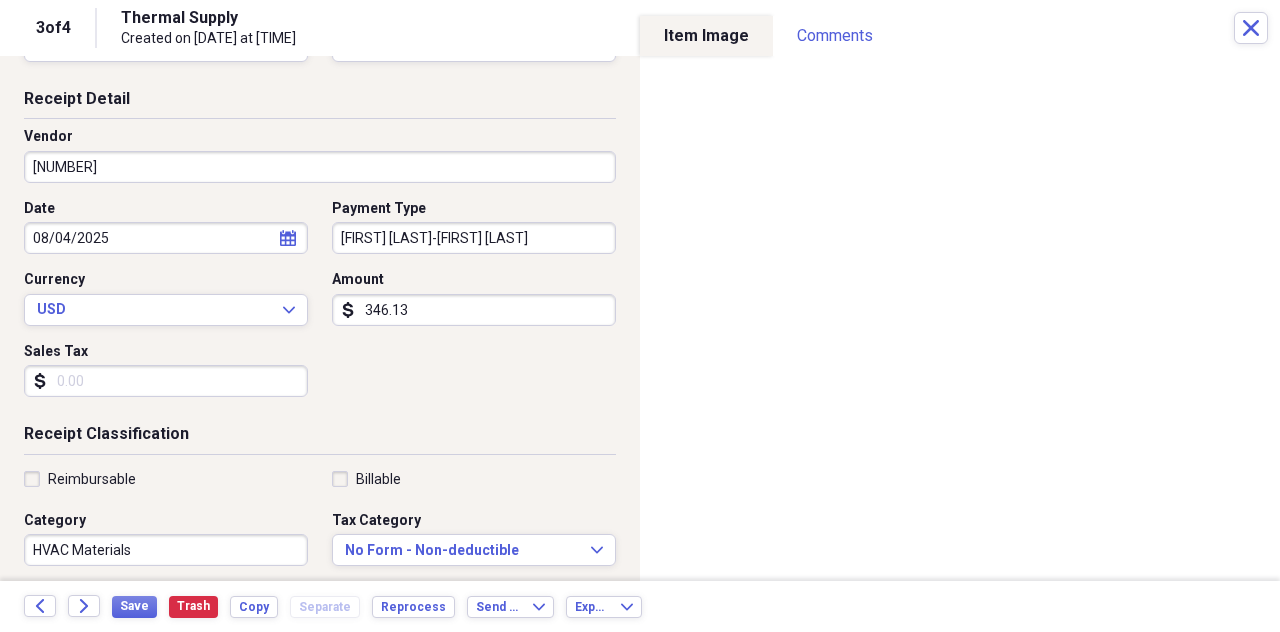 scroll, scrollTop: 200, scrollLeft: 0, axis: vertical 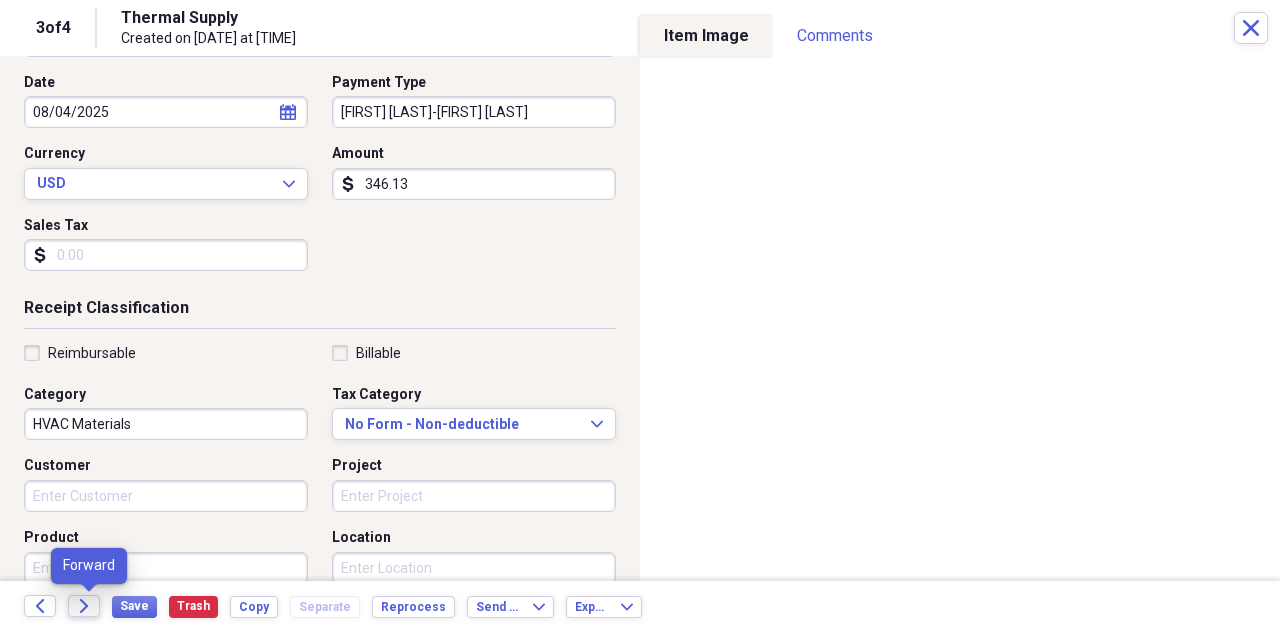 type on "346.13" 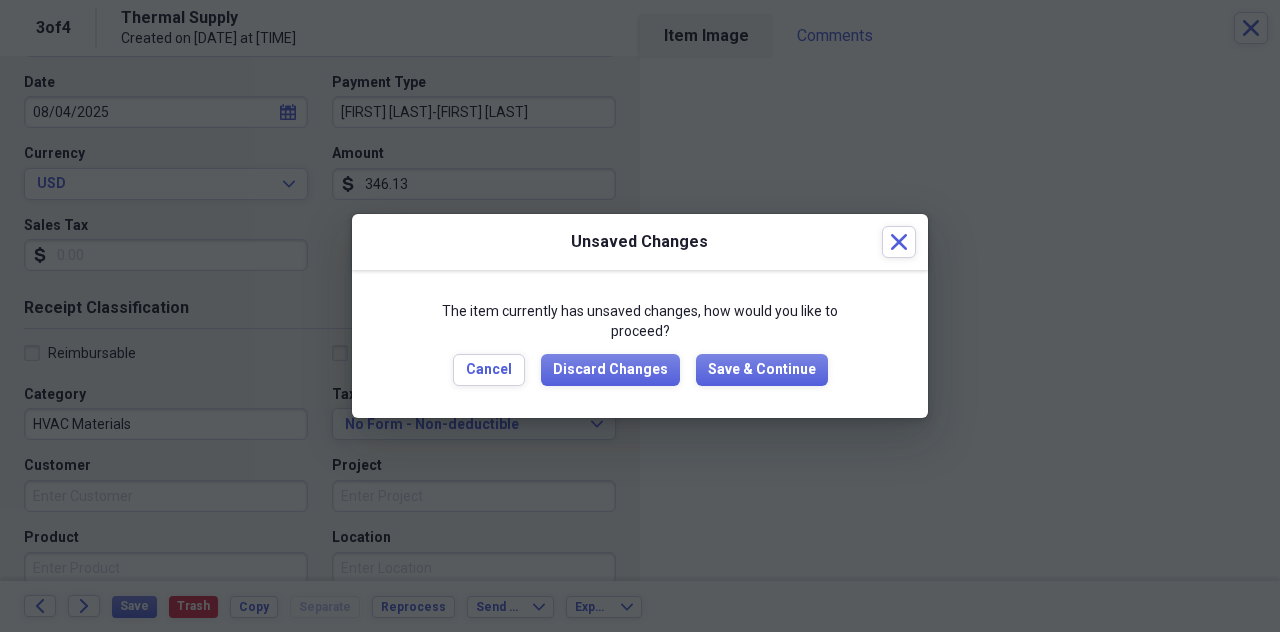 click on "Cancel Discard Changes Save & Continue" at bounding box center (640, 370) 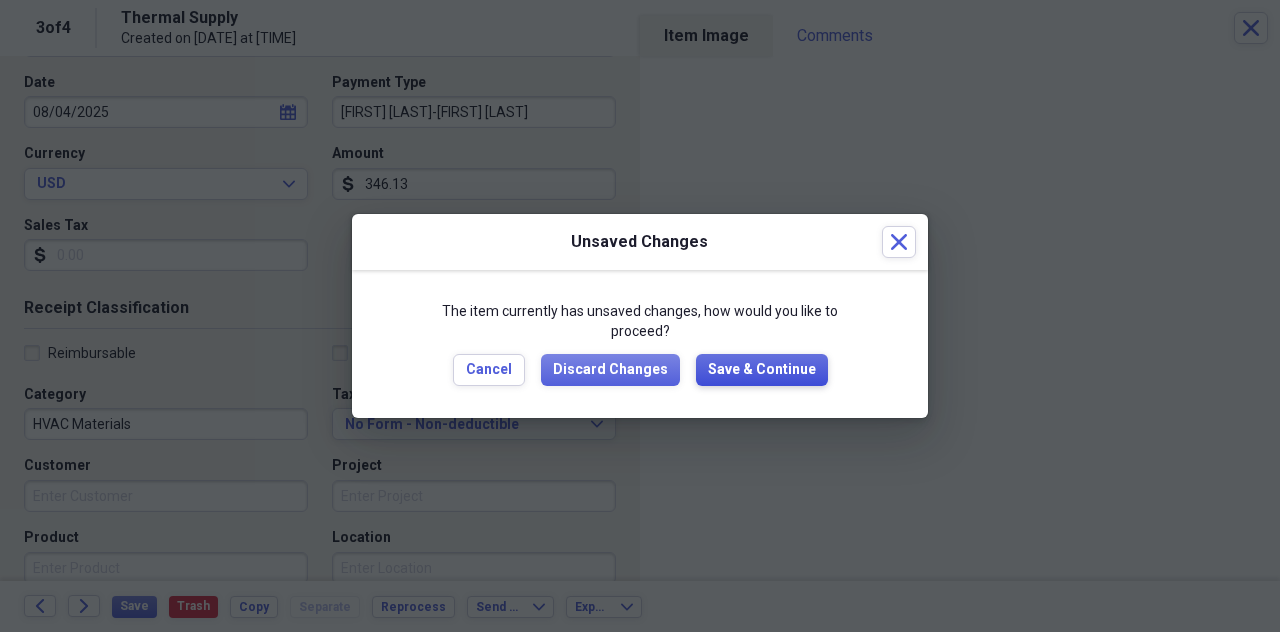 click on "Save & Continue" at bounding box center [762, 370] 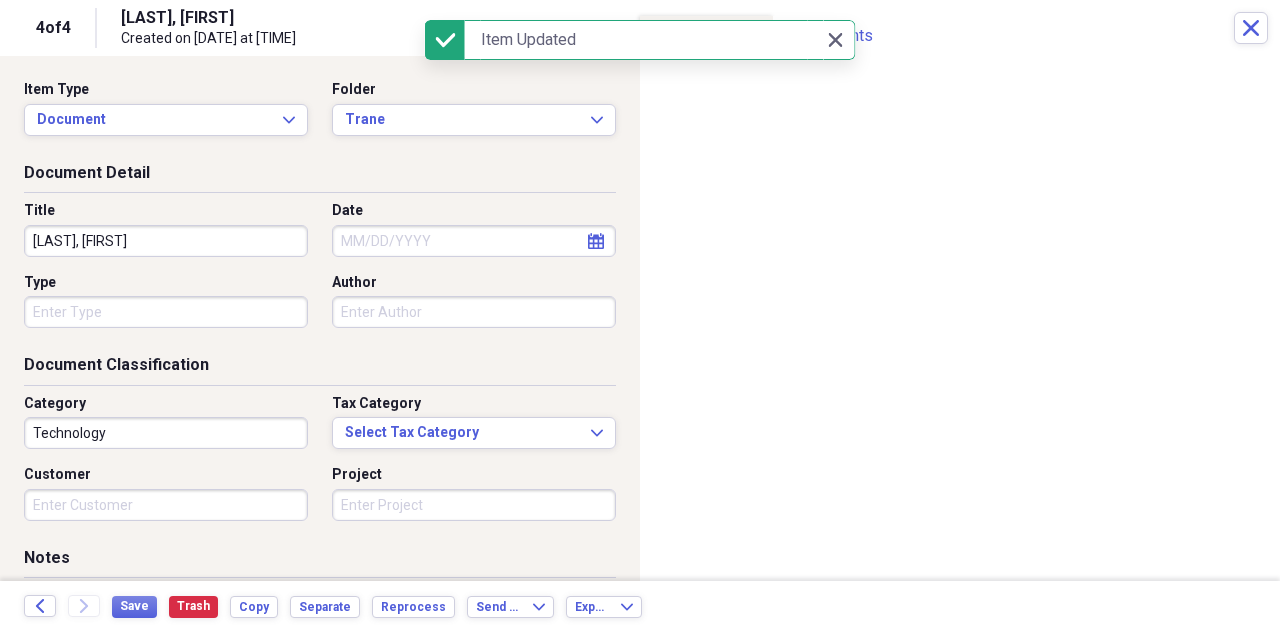 drag, startPoint x: 118, startPoint y: 238, endPoint x: 0, endPoint y: 237, distance: 118.004234 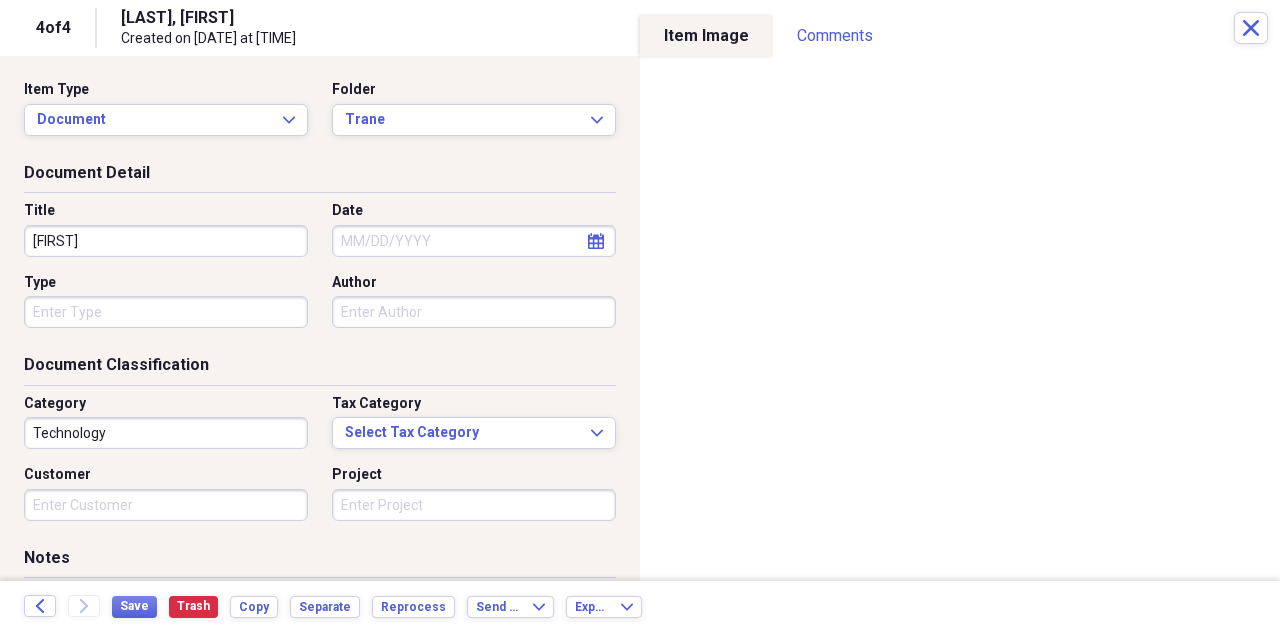 click on "[FIRST]" at bounding box center [166, 241] 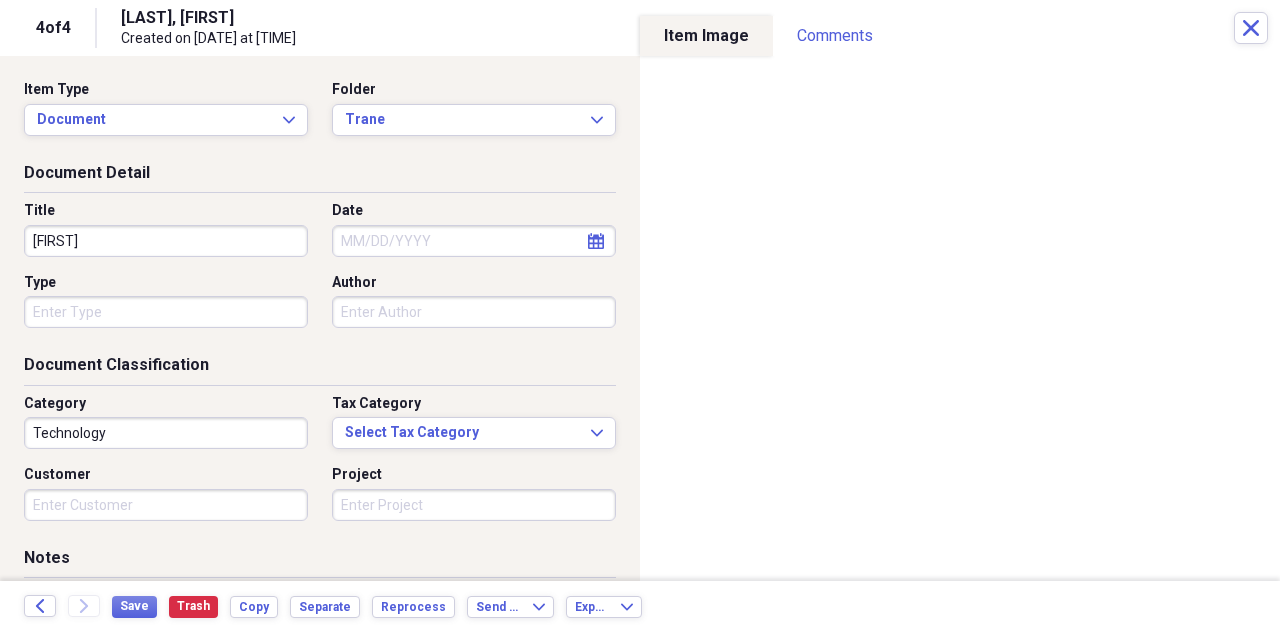 paste on "[LAST]," 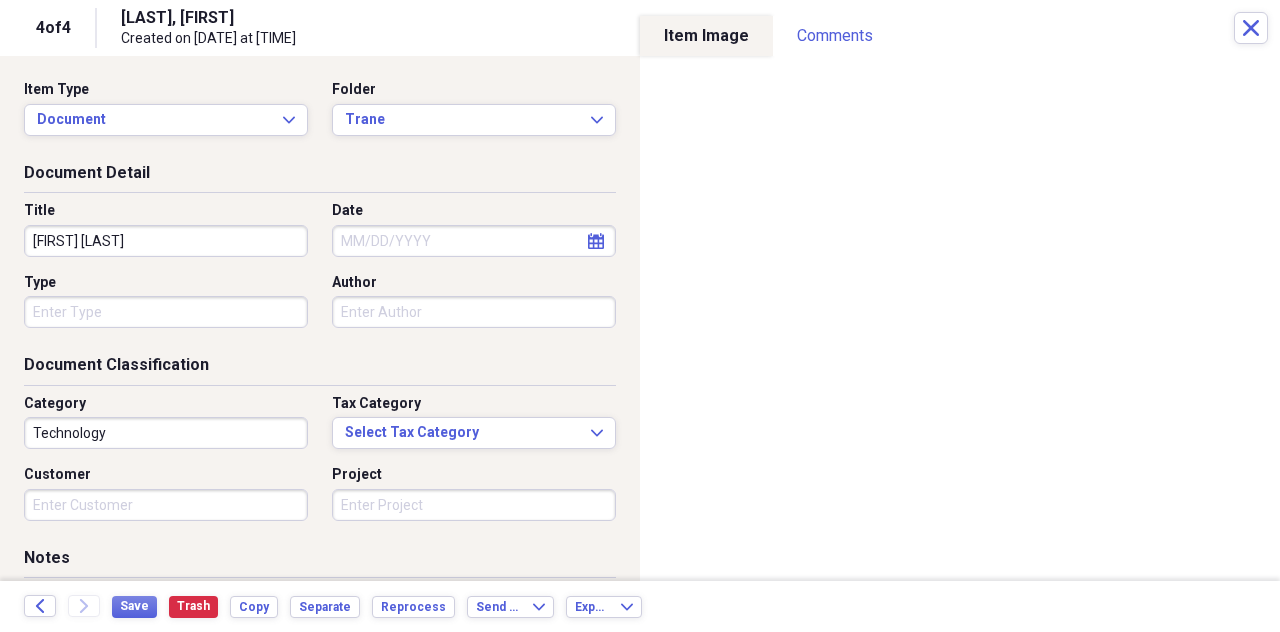 type on "[FIRST] [LAST]" 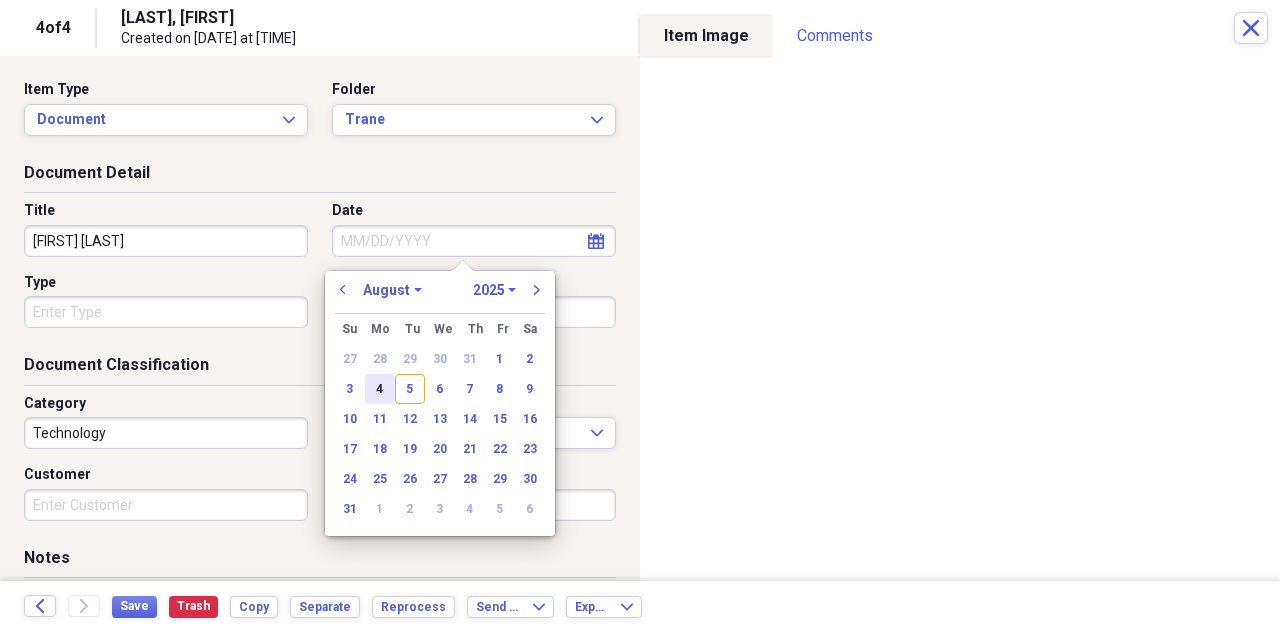 click on "4" at bounding box center (380, 389) 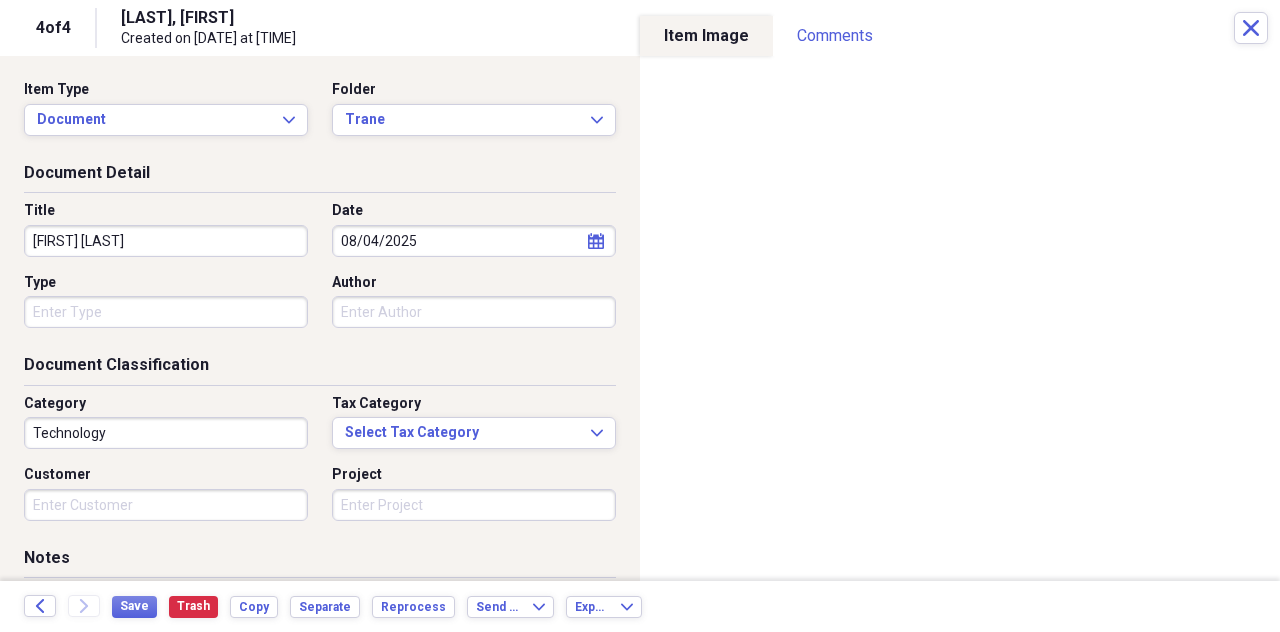 click on "Type" at bounding box center (166, 312) 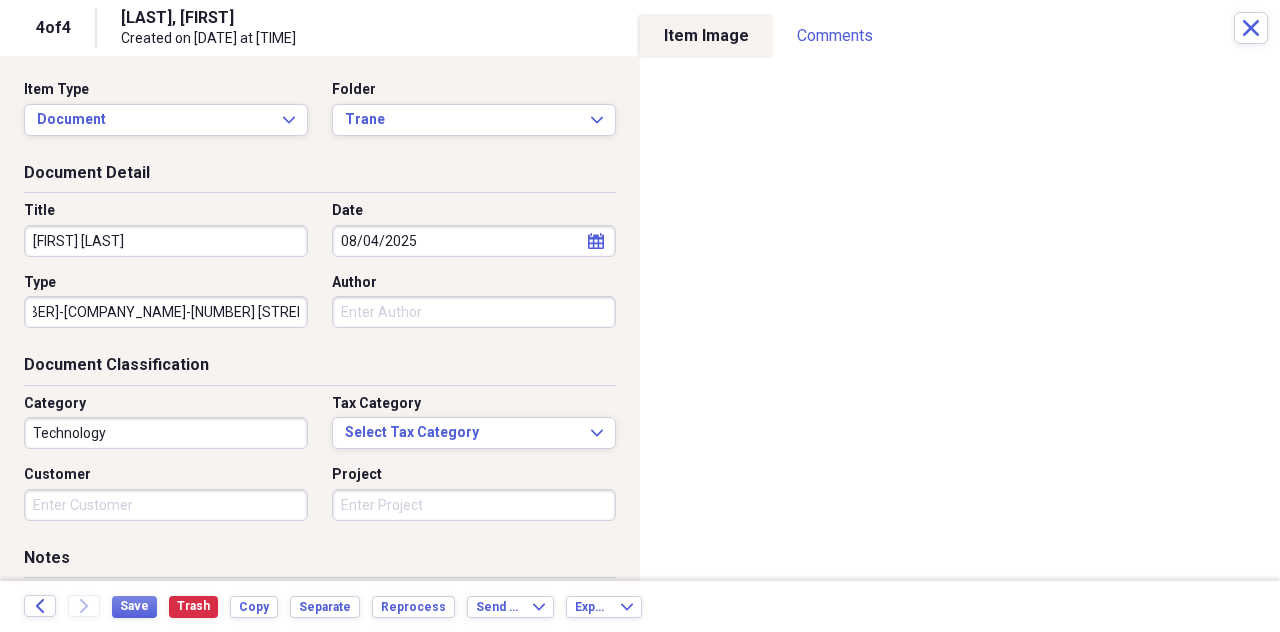 scroll, scrollTop: 0, scrollLeft: 48, axis: horizontal 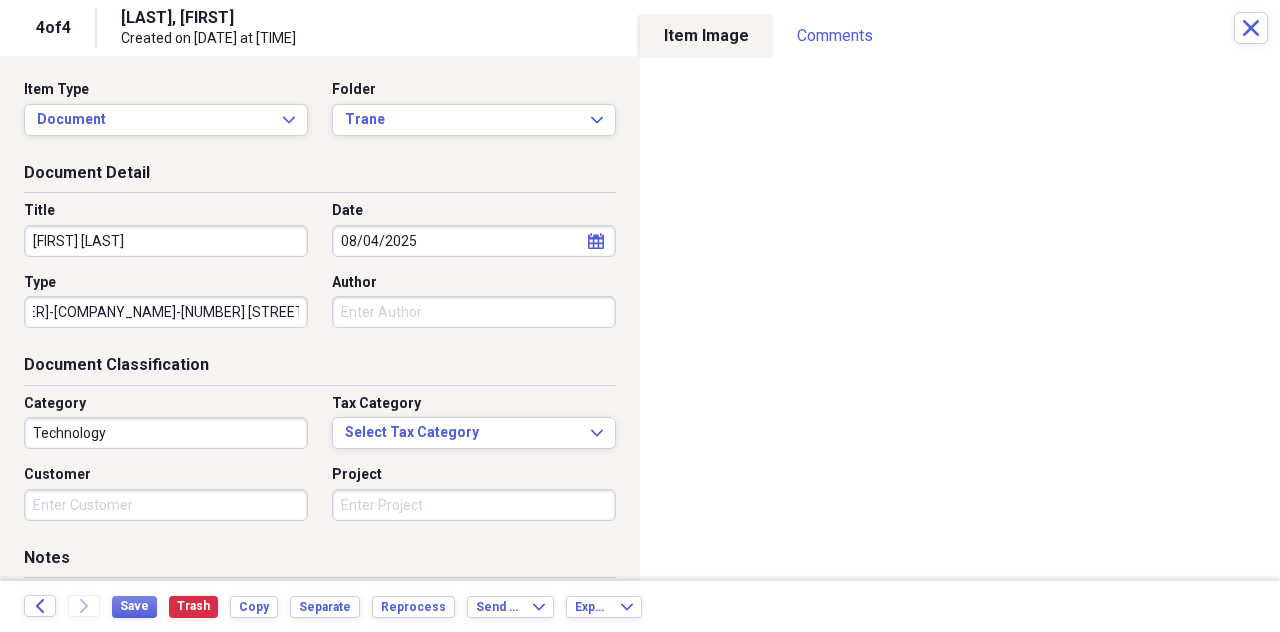 type on "[NUMBER]-[COMPANY_NAME]-[NUMBER] [STREET] [CITY]" 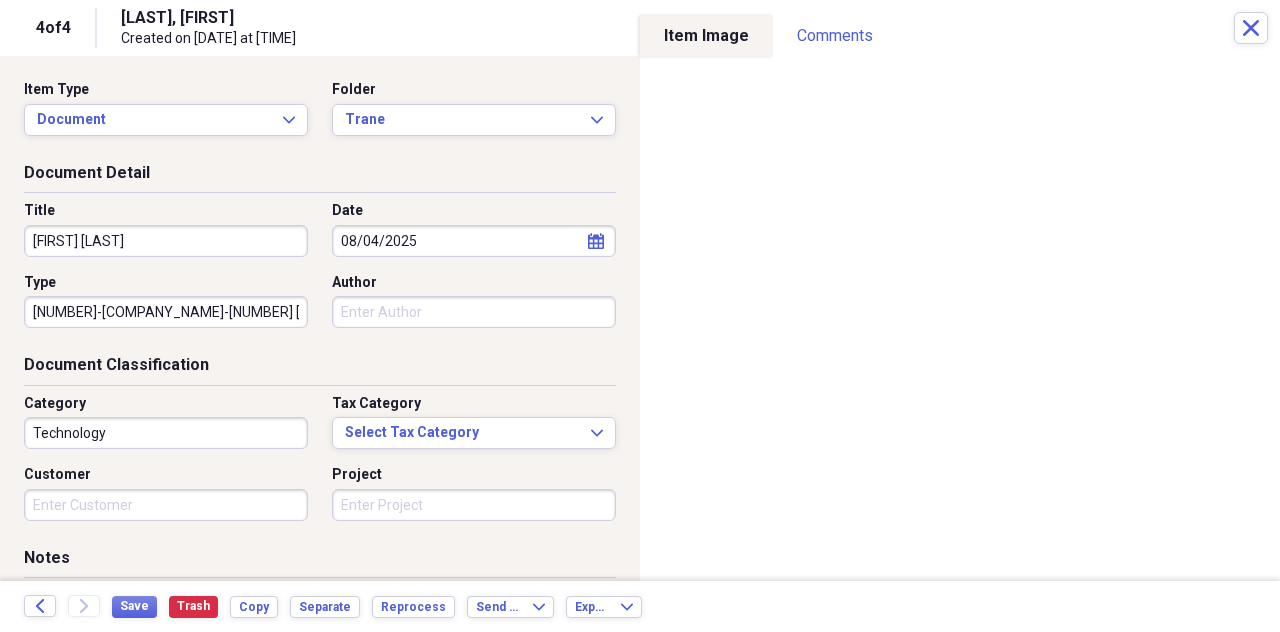 click on "Technology" at bounding box center (166, 433) 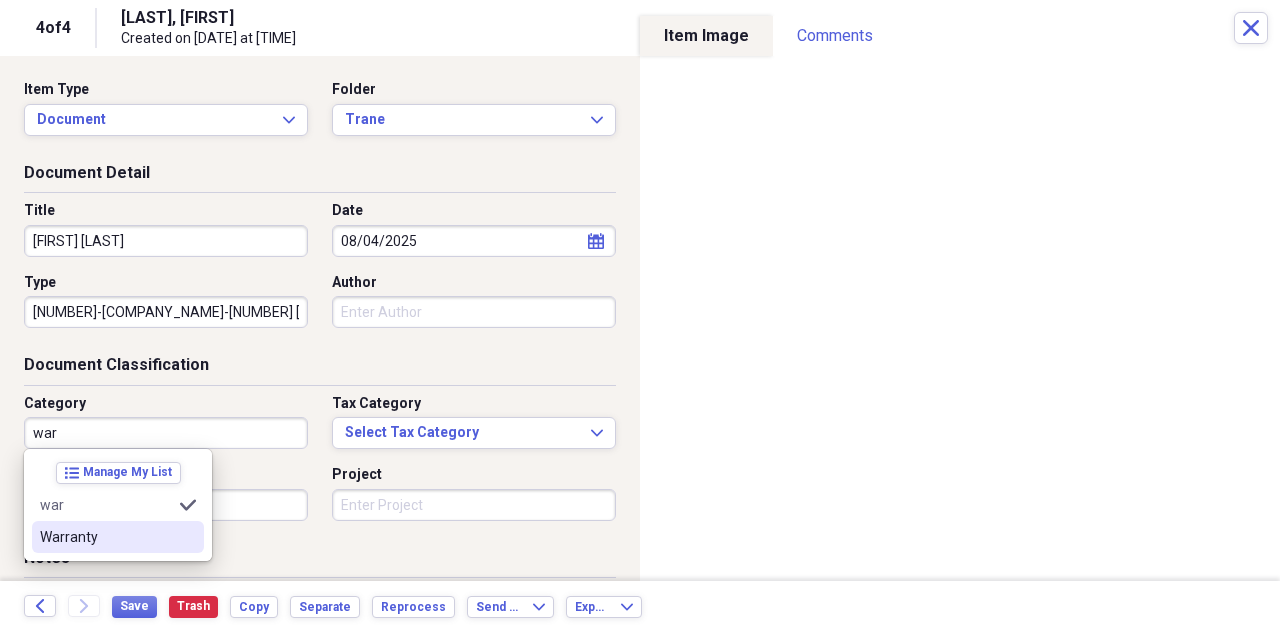 click on "Warranty" at bounding box center (106, 537) 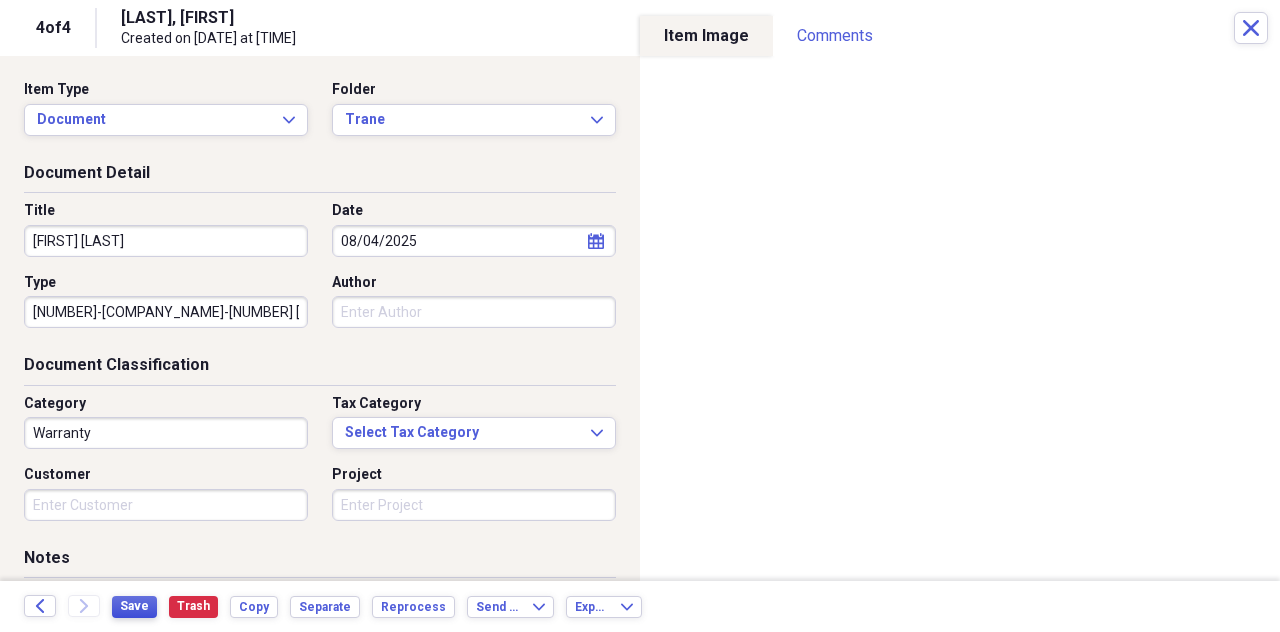 click on "Save" at bounding box center [134, 606] 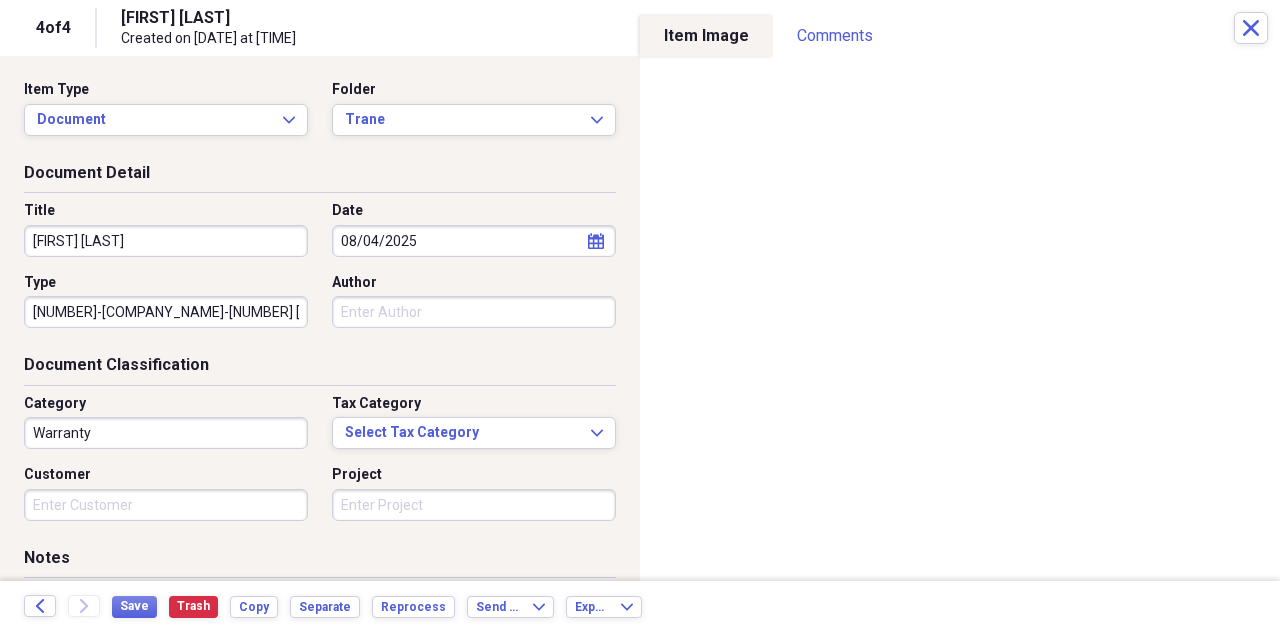 click on "Created on [DATE] at [TIME]" at bounding box center [354, 39] 